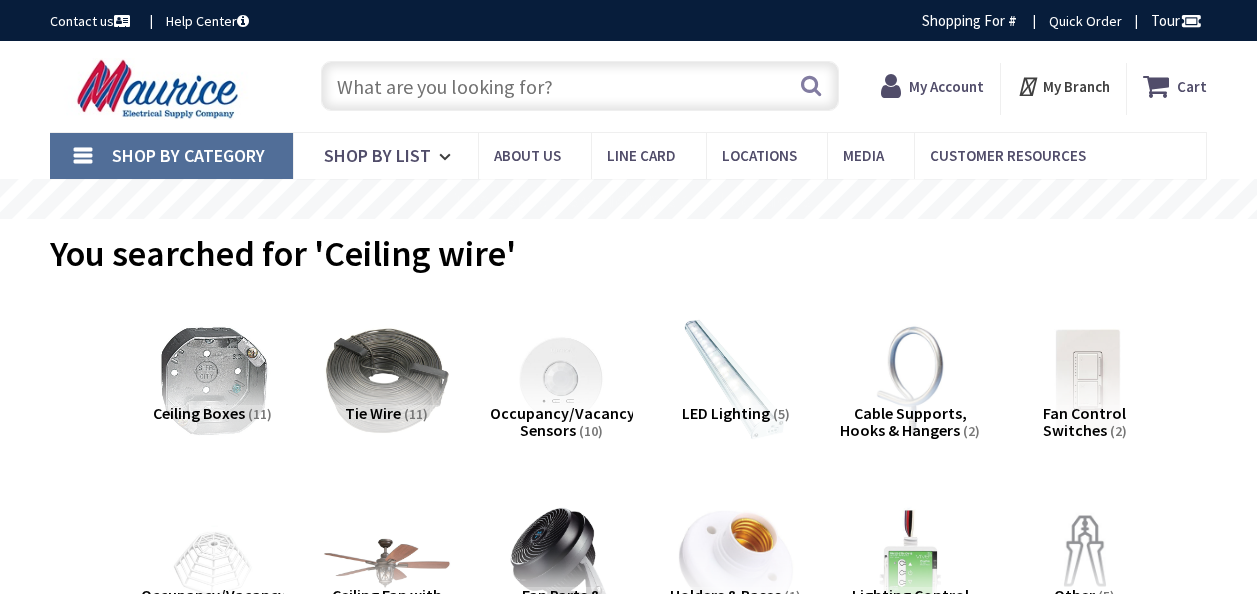 scroll, scrollTop: 0, scrollLeft: 0, axis: both 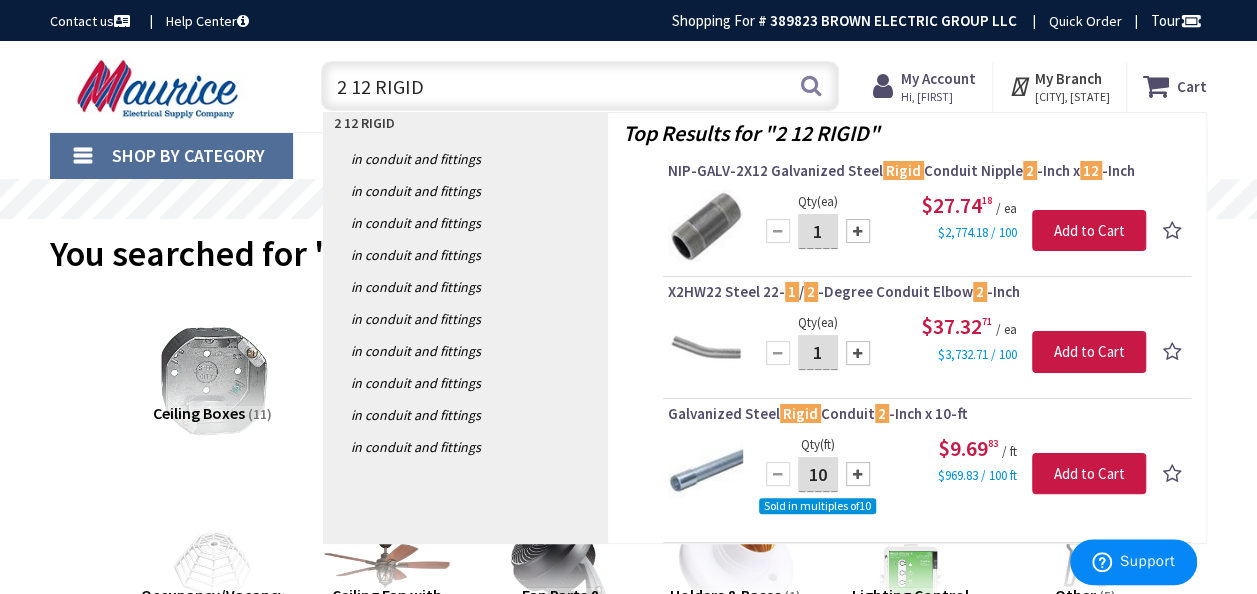 click on "2 12 RIGID" at bounding box center (580, 86) 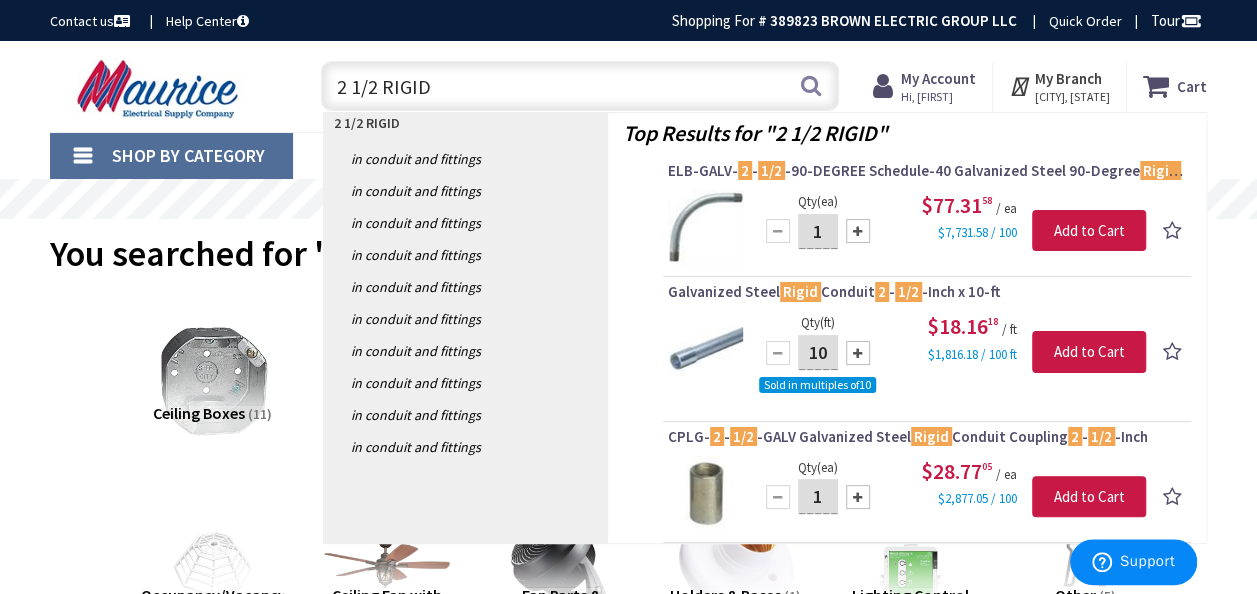 click on "2 1/2 RIGID" at bounding box center [580, 86] 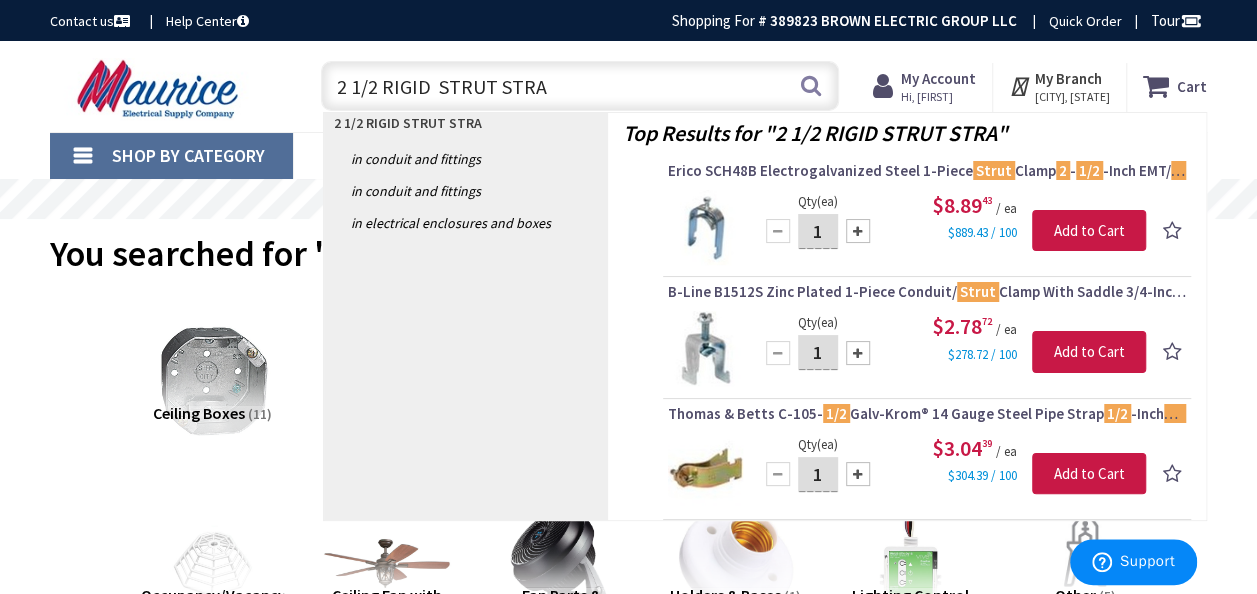 type on "2 1/2 RIGID  STRUT STRAP" 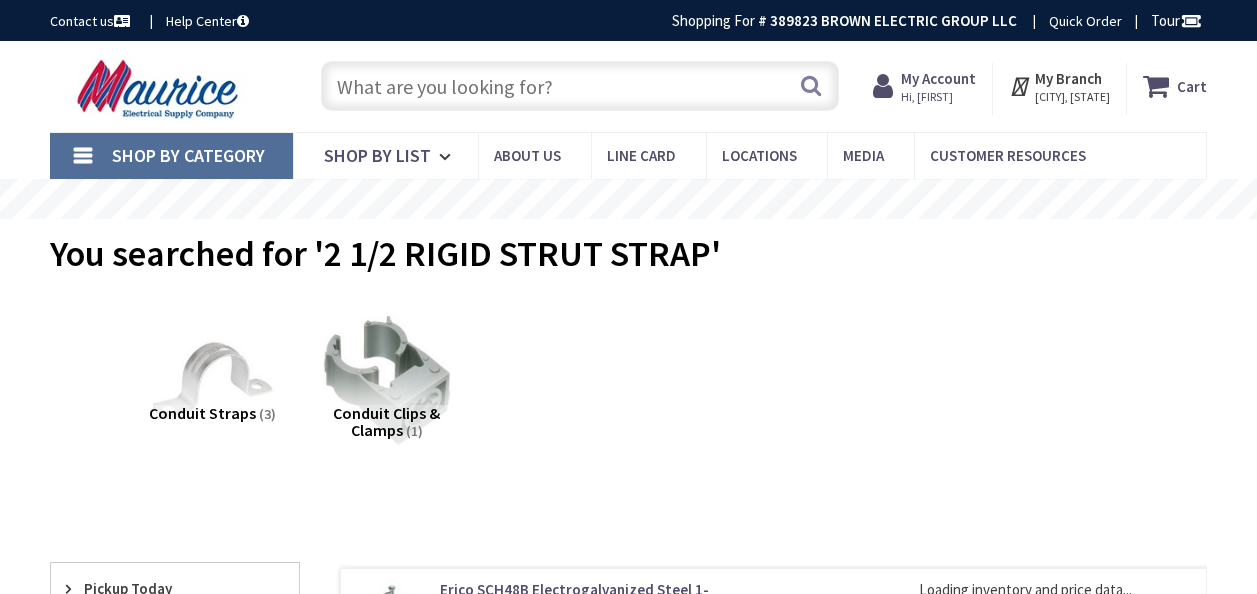 scroll, scrollTop: 200, scrollLeft: 0, axis: vertical 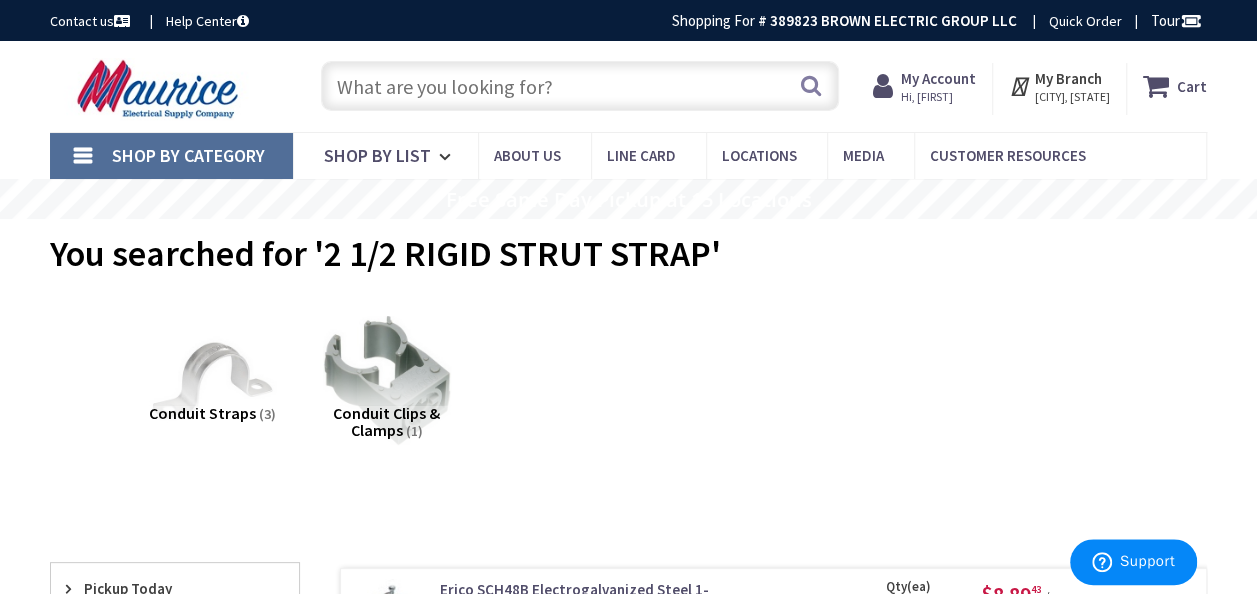click at bounding box center [580, 86] 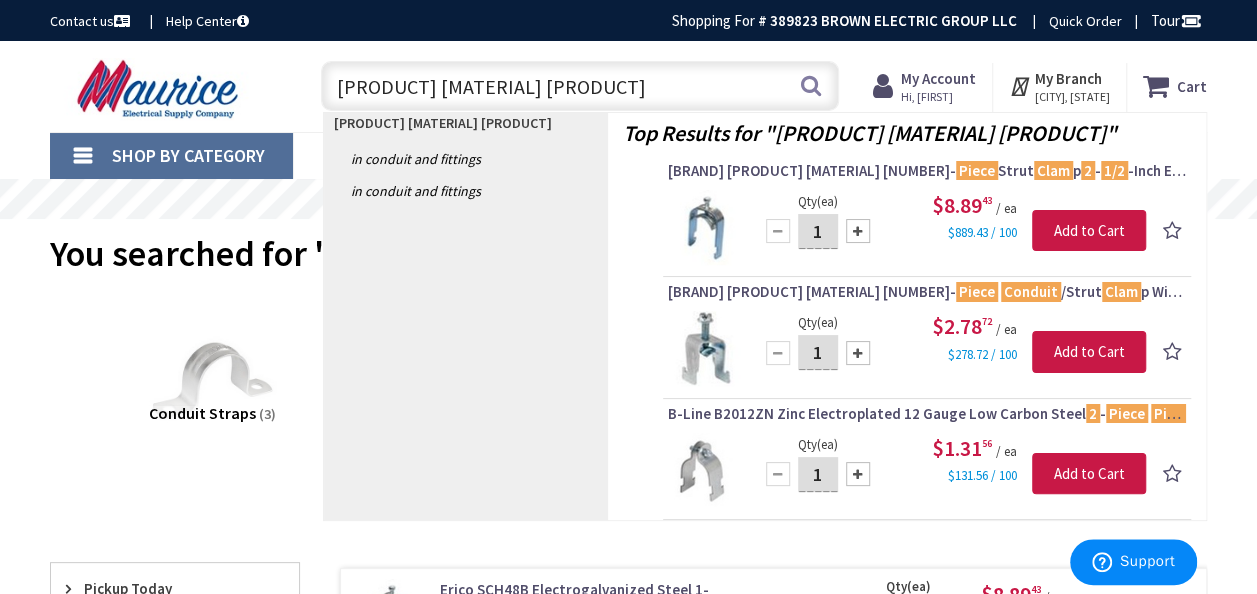 type on "2 1/2 RIGID 3 PIECE PIPE CLAMP" 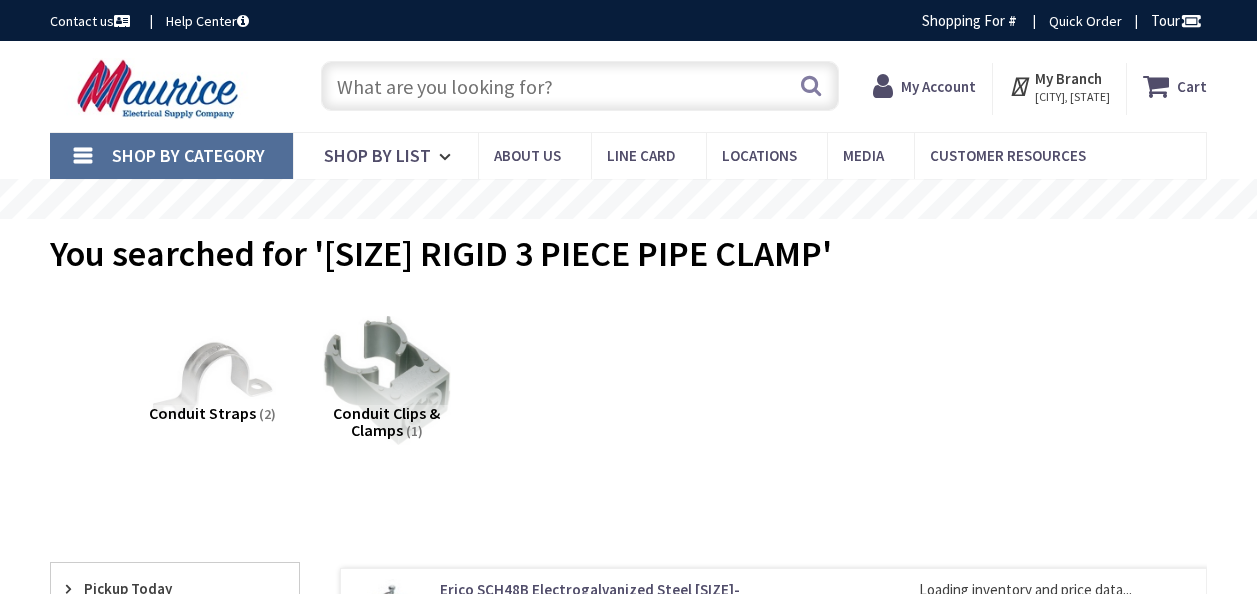 scroll, scrollTop: 0, scrollLeft: 0, axis: both 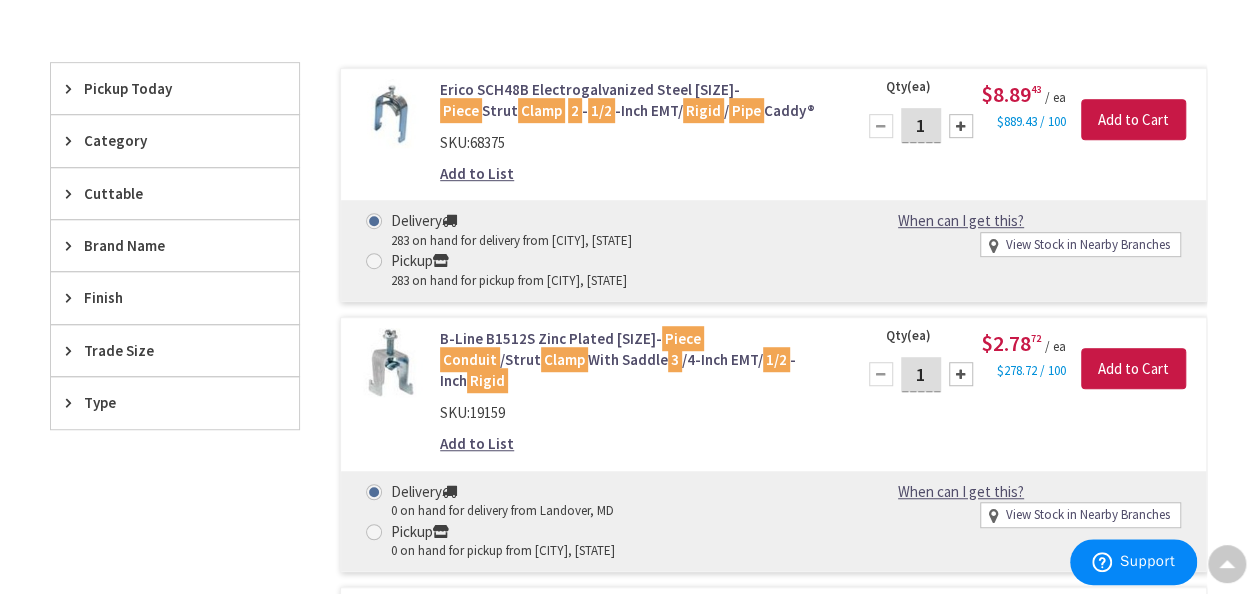 click on "Trade Size" at bounding box center [165, 350] 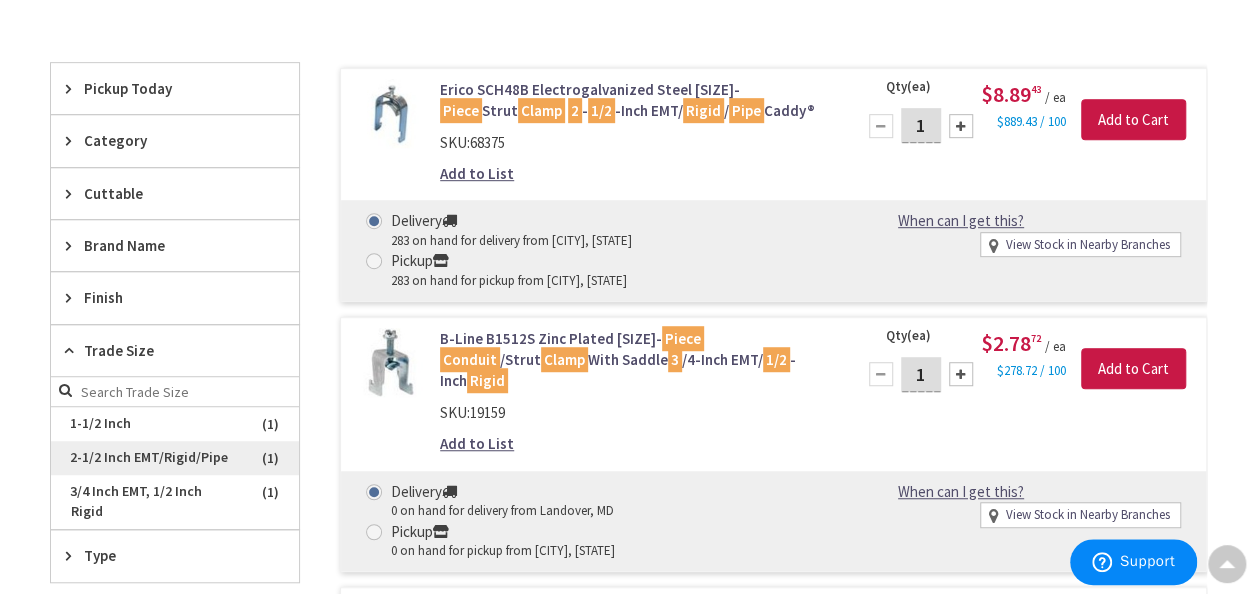 click on "2-1/2 Inch EMT/Rigid/Pipe" at bounding box center (175, 458) 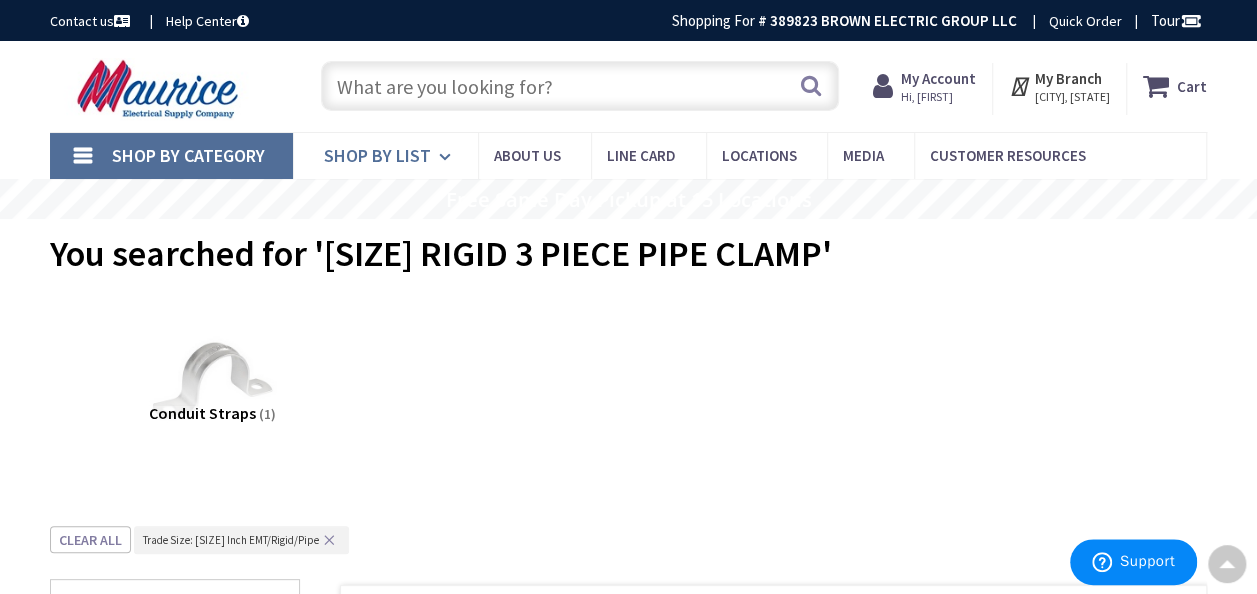 scroll, scrollTop: 0, scrollLeft: 0, axis: both 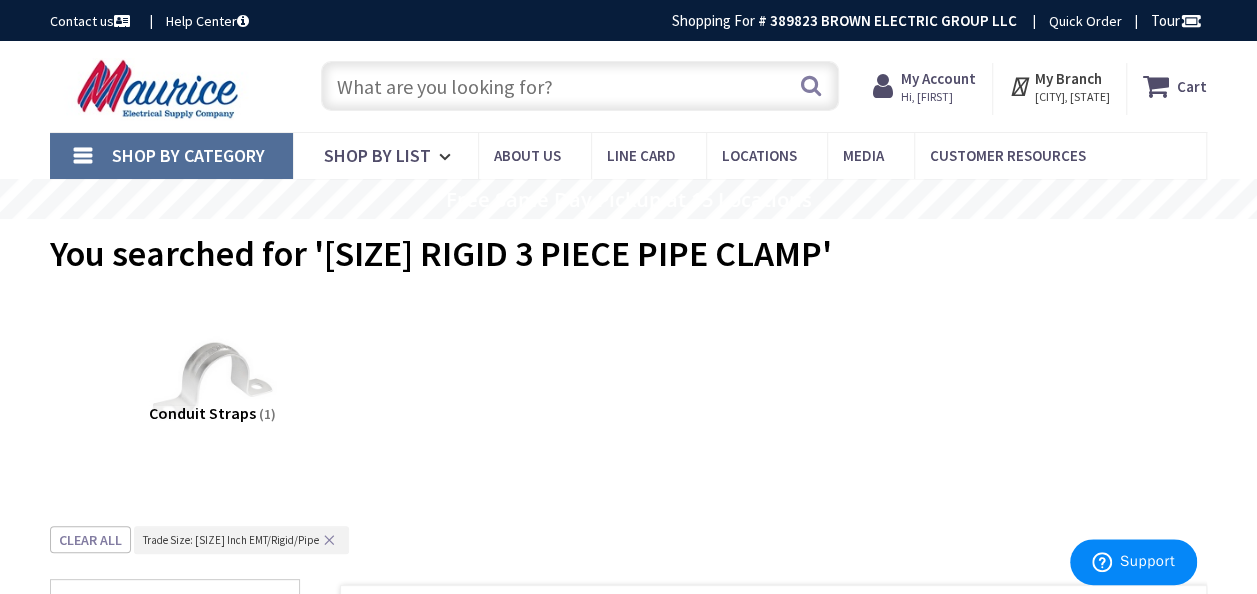 click at bounding box center (580, 86) 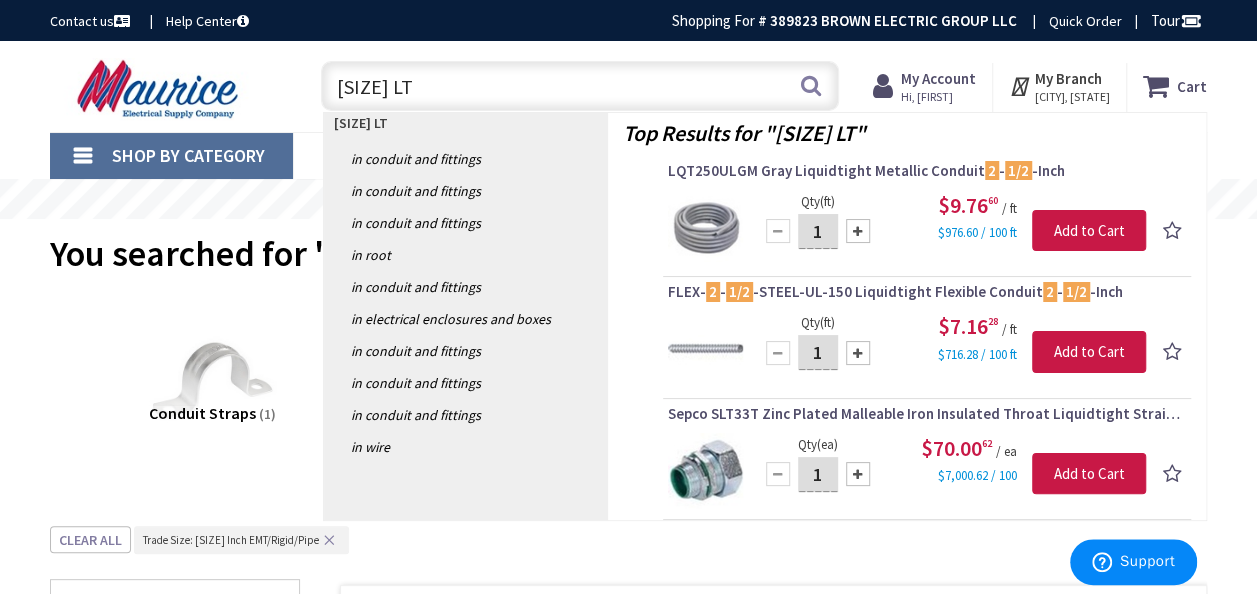 drag, startPoint x: 448, startPoint y: 102, endPoint x: 438, endPoint y: 101, distance: 10.049875 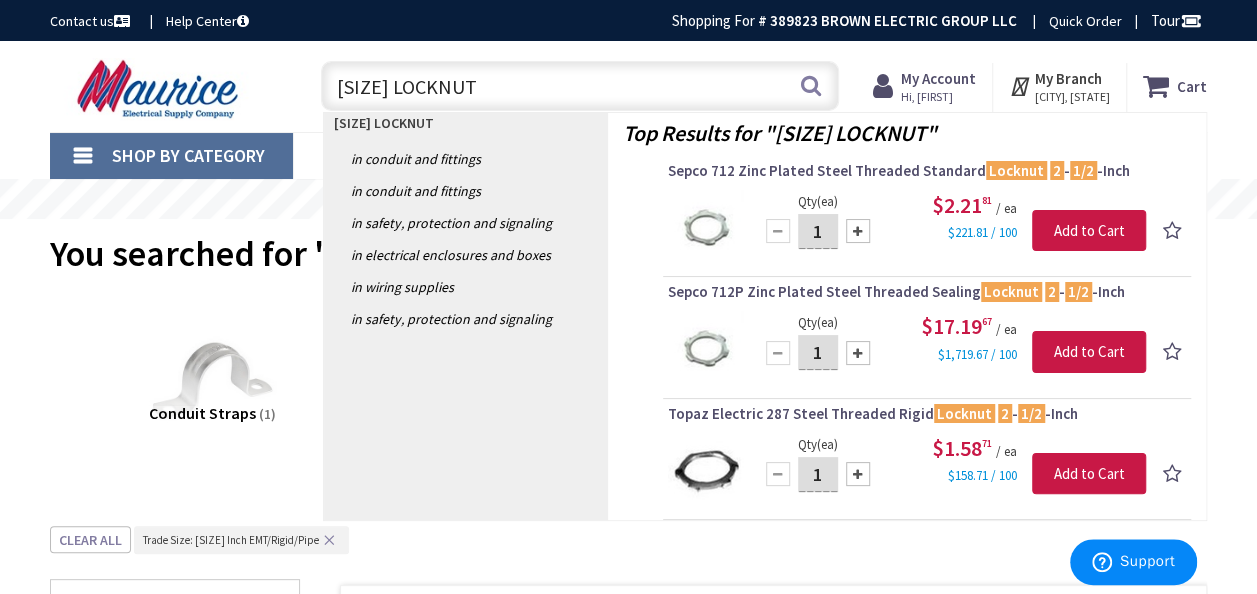drag, startPoint x: 470, startPoint y: 88, endPoint x: 382, endPoint y: 87, distance: 88.005684 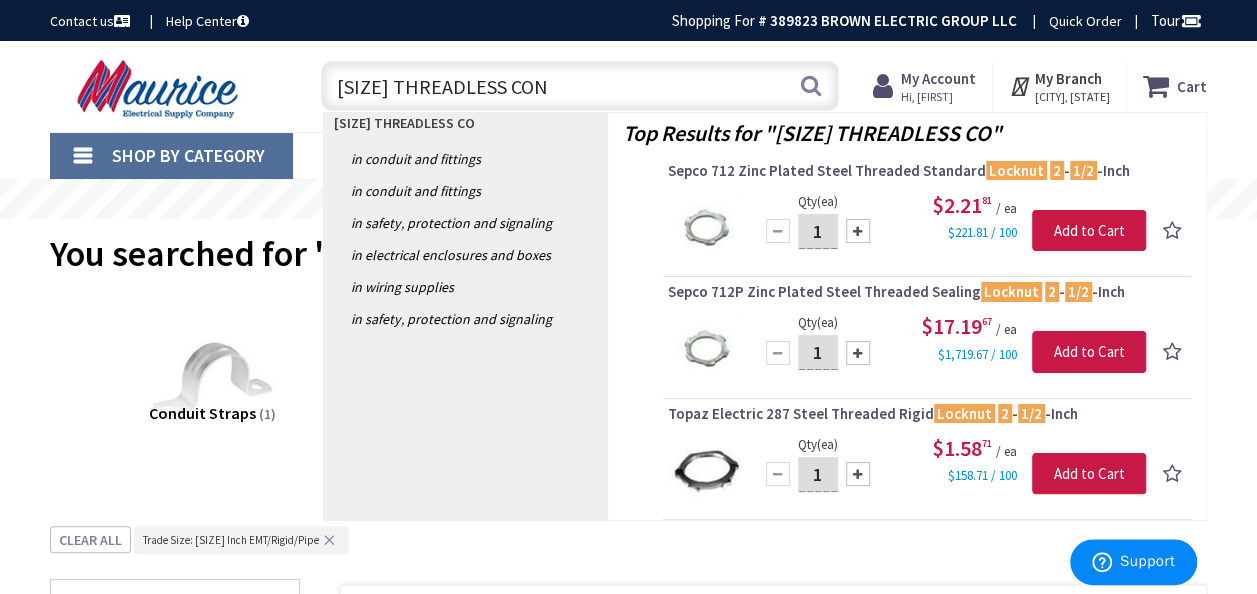 type on "2 1/2 THREADLESS CONN" 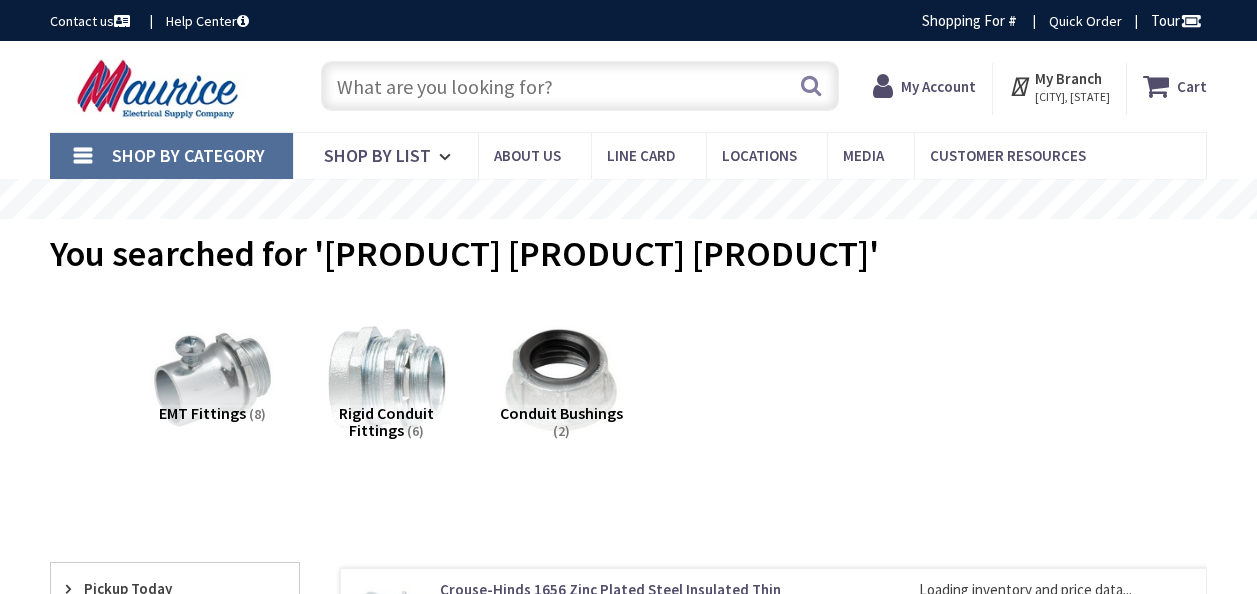 scroll, scrollTop: 84, scrollLeft: 0, axis: vertical 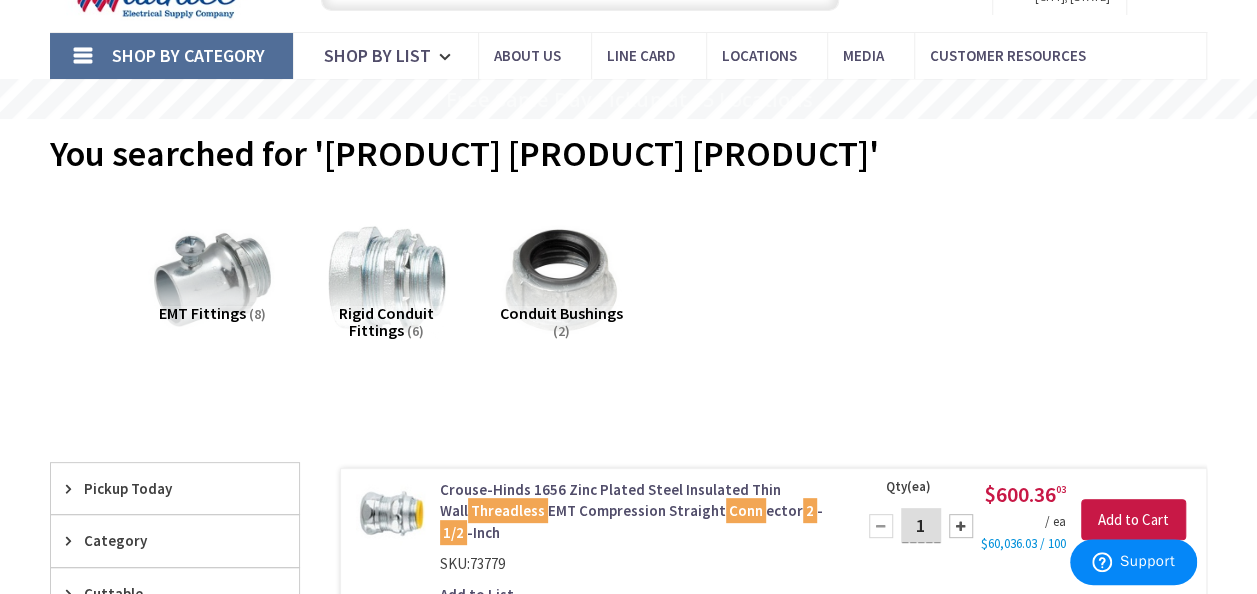 click on "Rigid Conduit Fittings" at bounding box center (386, 322) 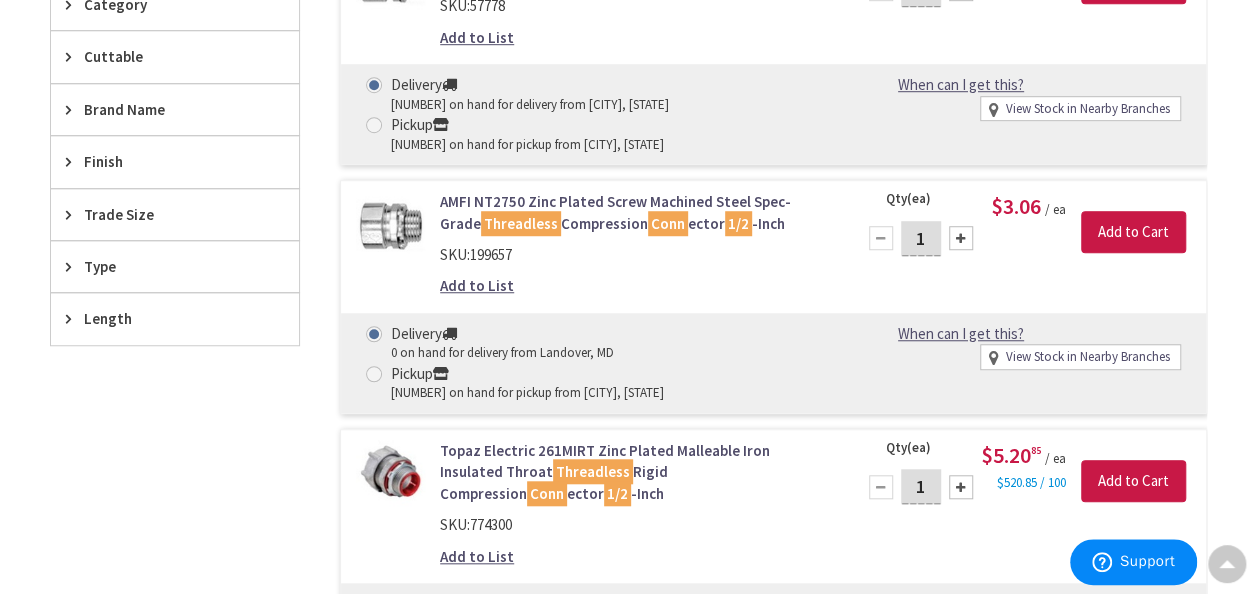 scroll, scrollTop: 624, scrollLeft: 0, axis: vertical 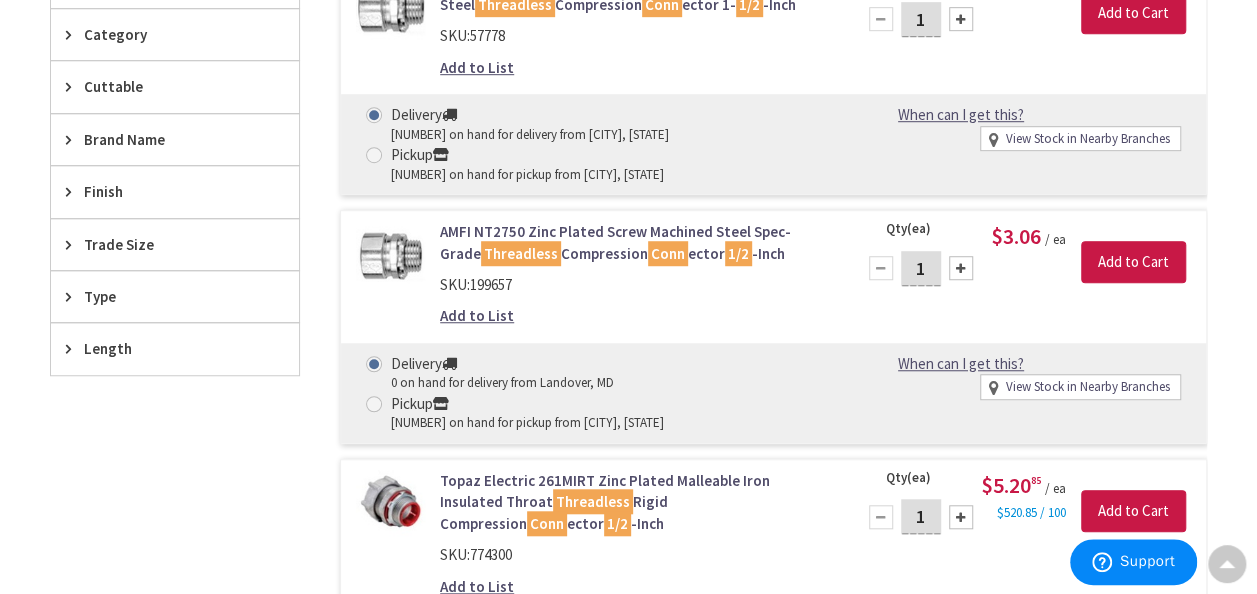 click on "Trade Size" at bounding box center [165, 244] 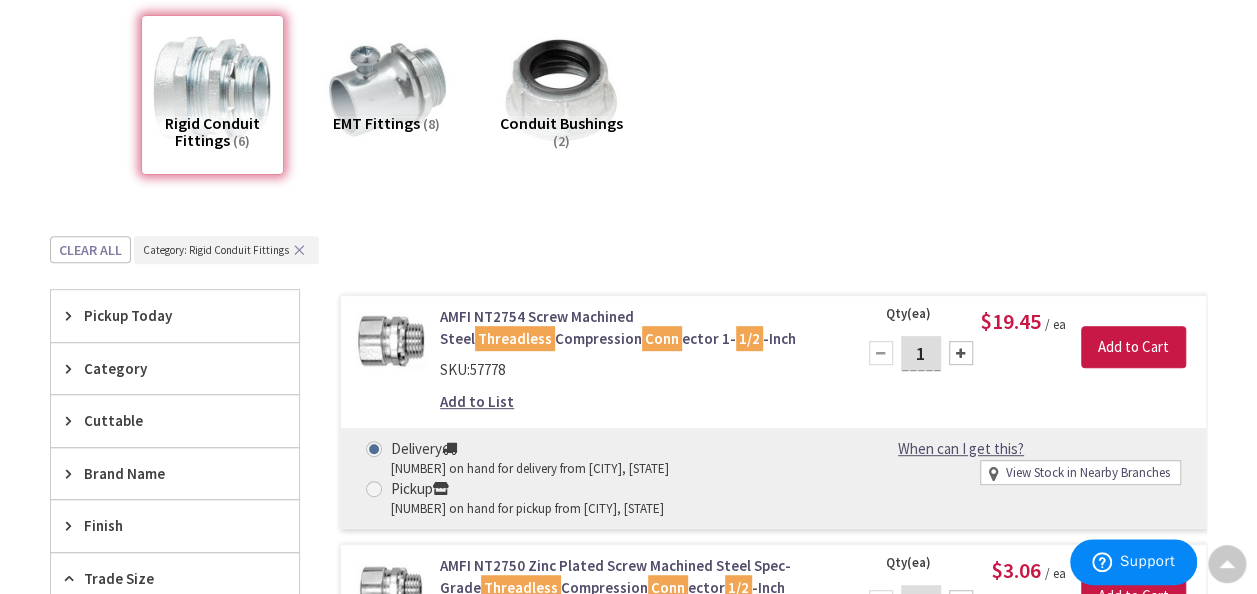 scroll, scrollTop: 24, scrollLeft: 0, axis: vertical 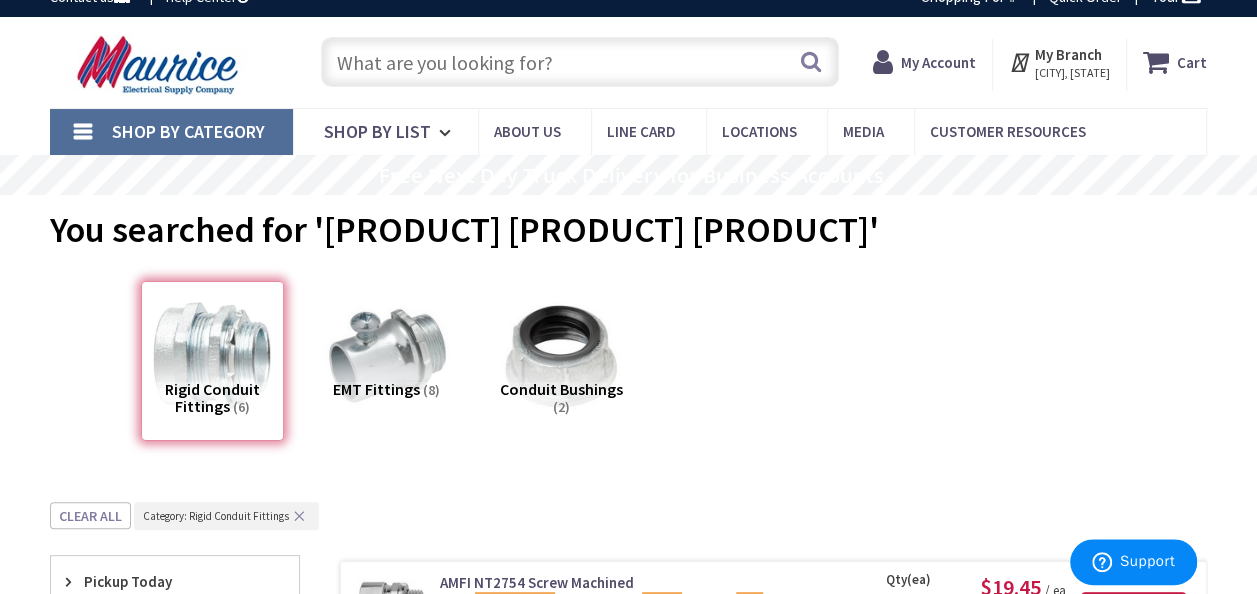 click at bounding box center (580, 62) 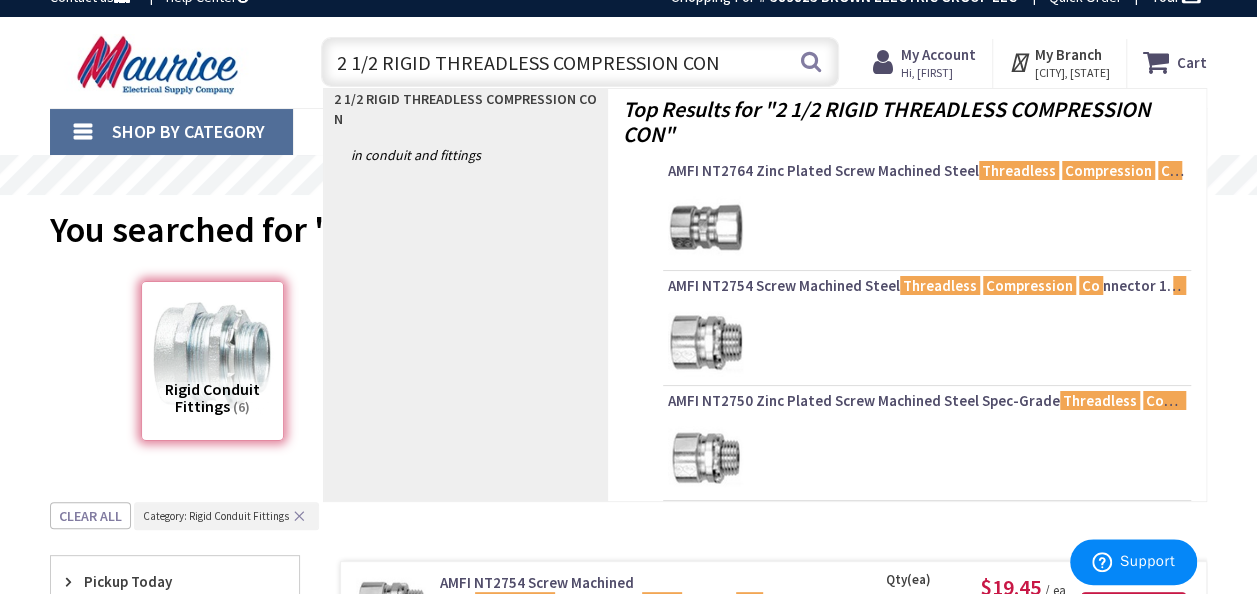 type on "2 1/2 RIGID THREADLESS COMPRESSION CONN" 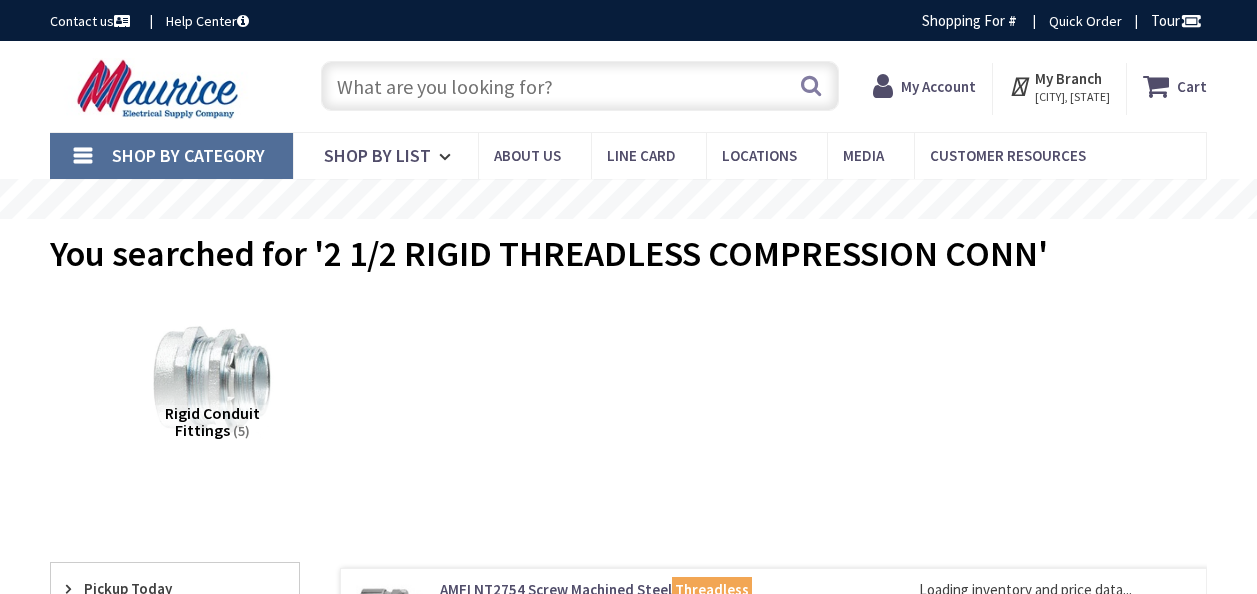 scroll, scrollTop: 200, scrollLeft: 0, axis: vertical 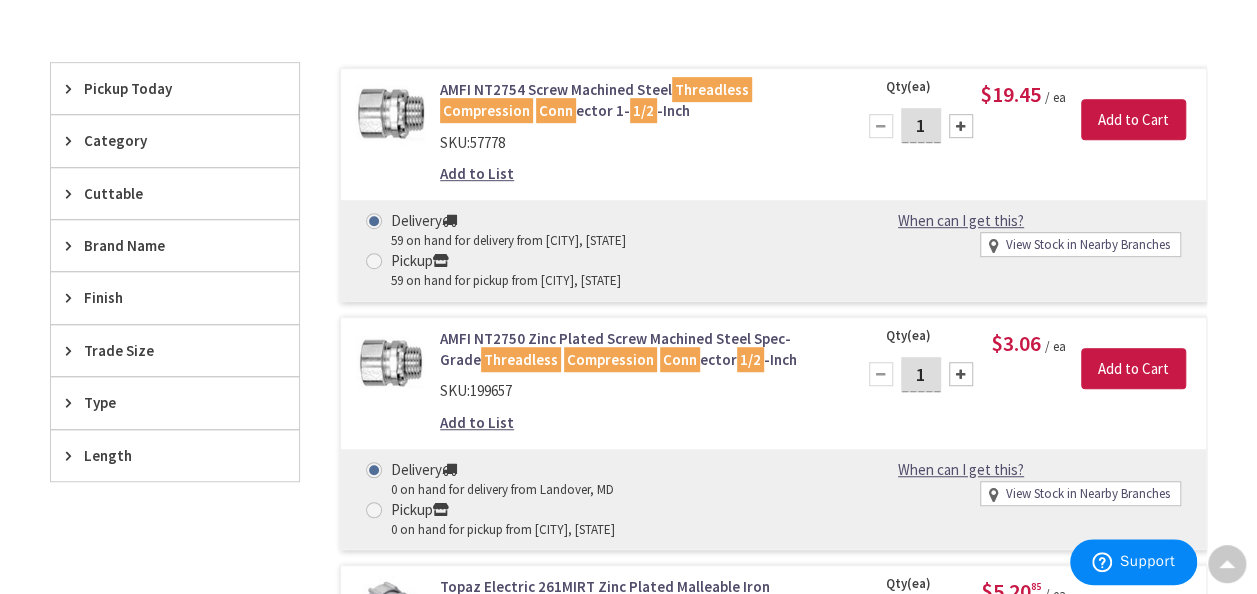 click on "Trade Size" at bounding box center [165, 350] 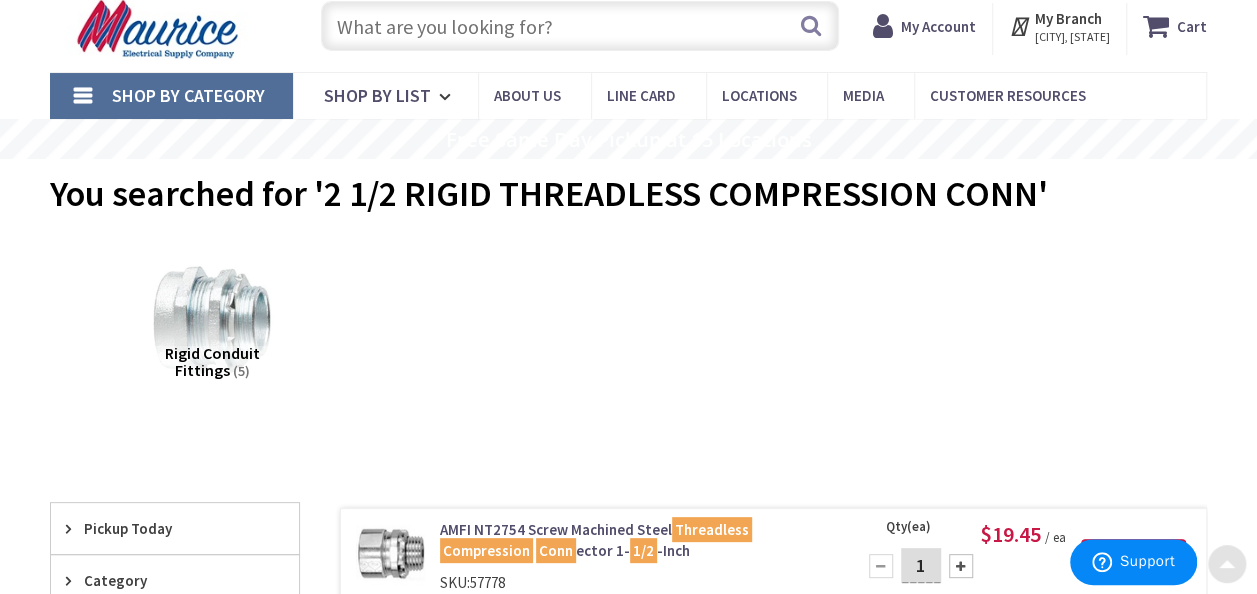 scroll, scrollTop: 0, scrollLeft: 0, axis: both 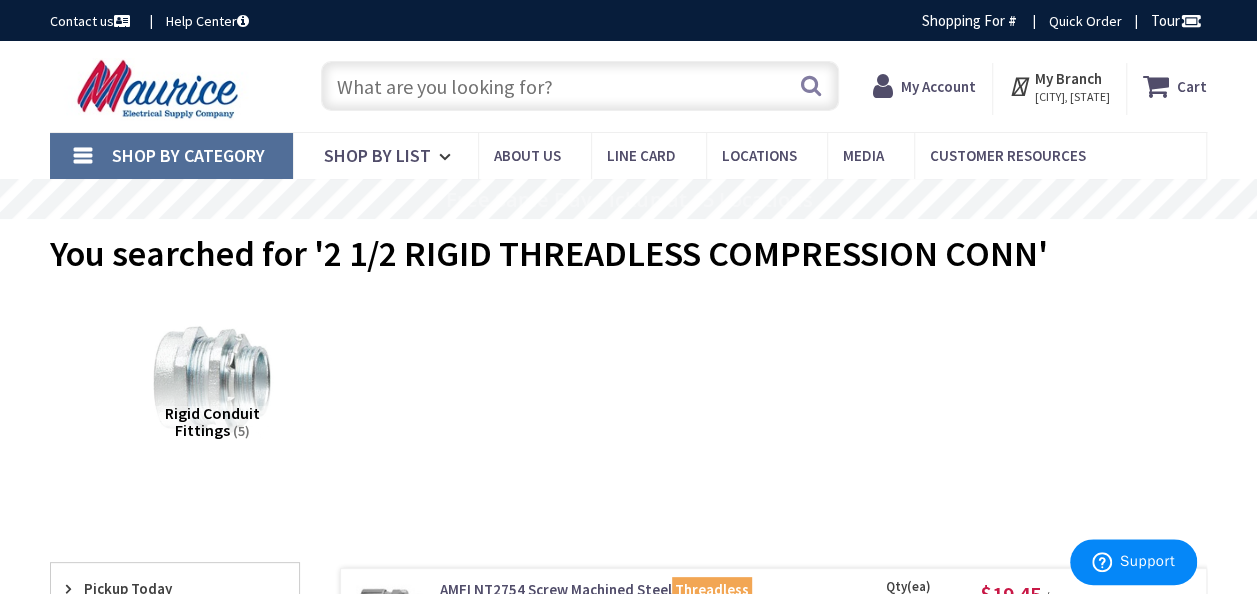 click at bounding box center [580, 86] 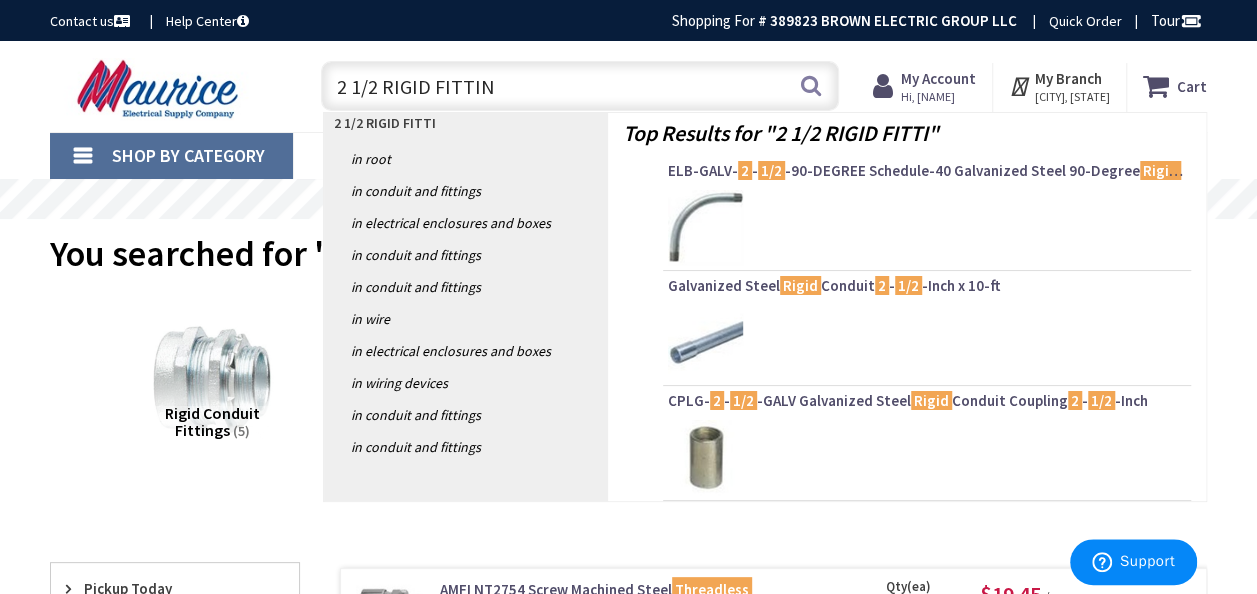 type on "2 1/2 RIGID FITTING" 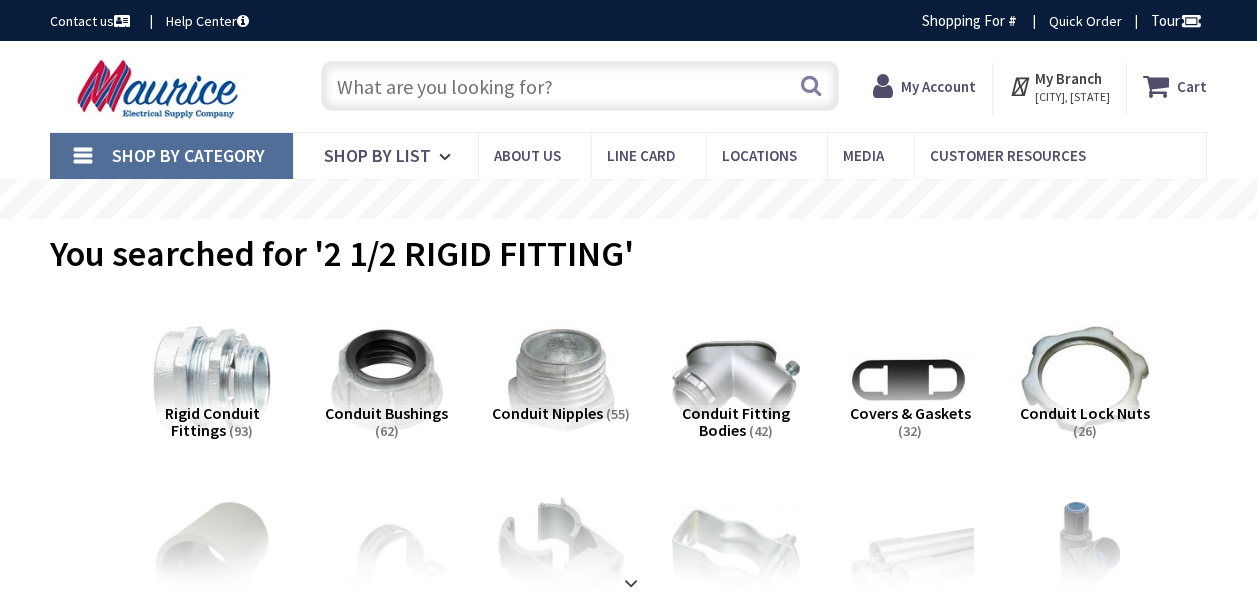 scroll, scrollTop: 100, scrollLeft: 0, axis: vertical 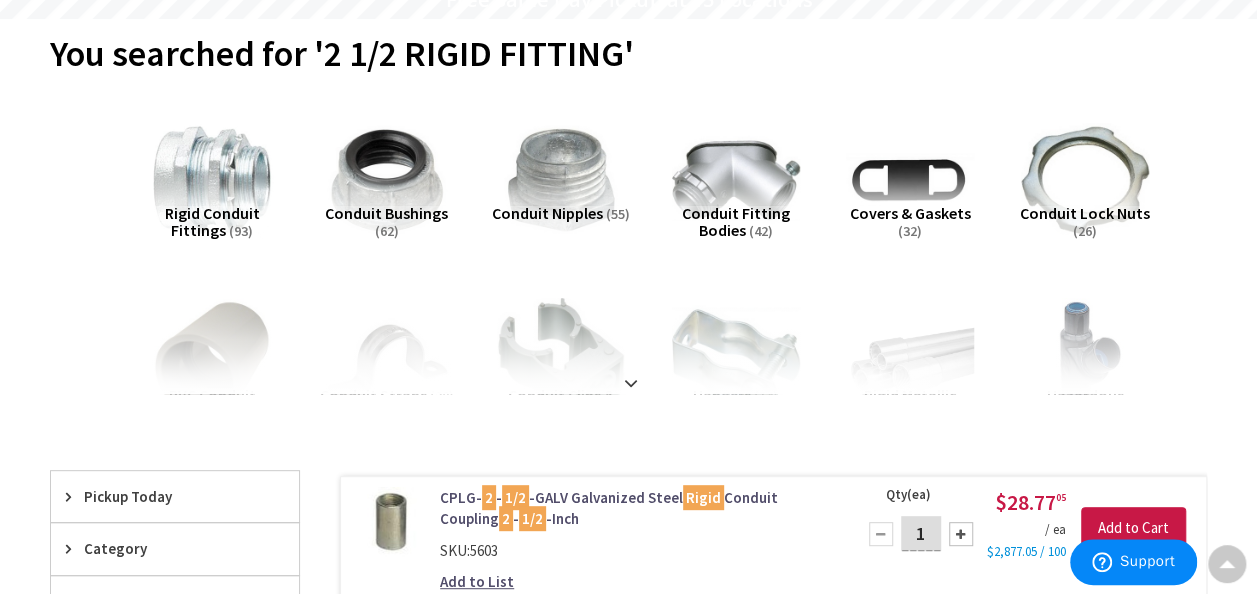 click on "Rigid Conduit Fittings" at bounding box center [212, 222] 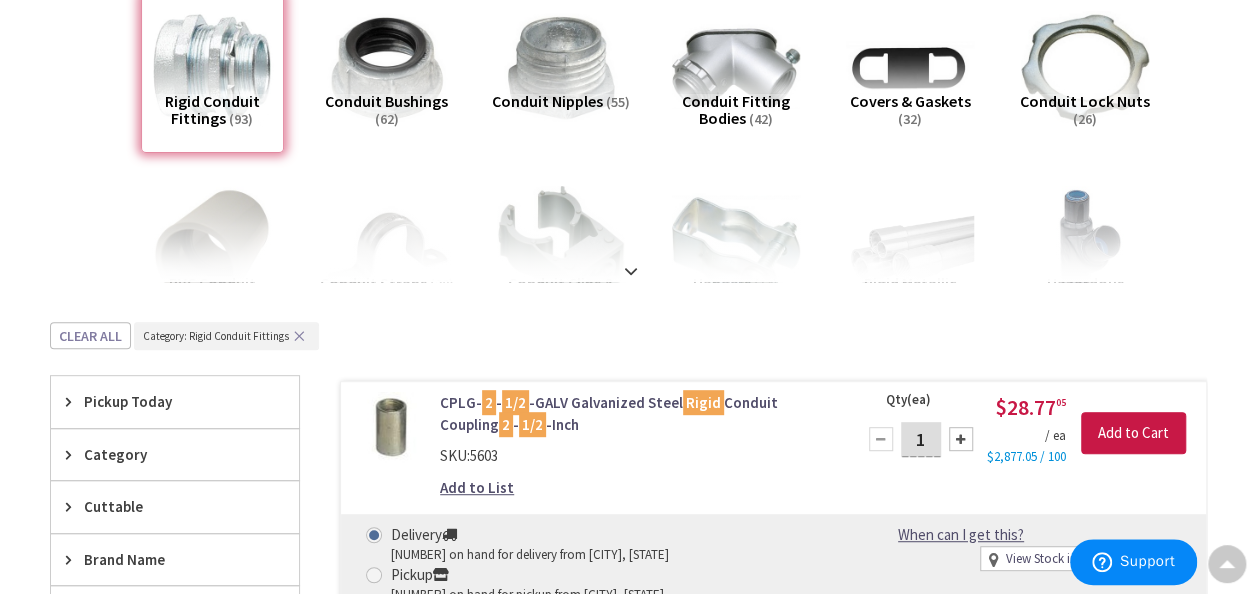 scroll, scrollTop: 633, scrollLeft: 0, axis: vertical 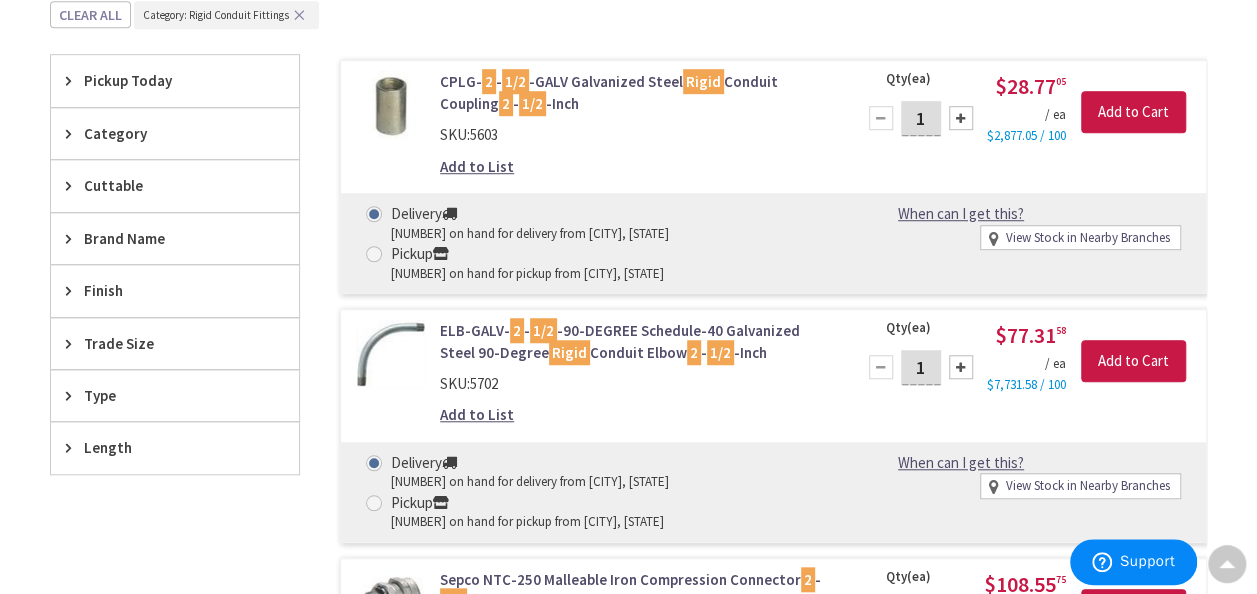 click on "Trade Size" at bounding box center (165, 343) 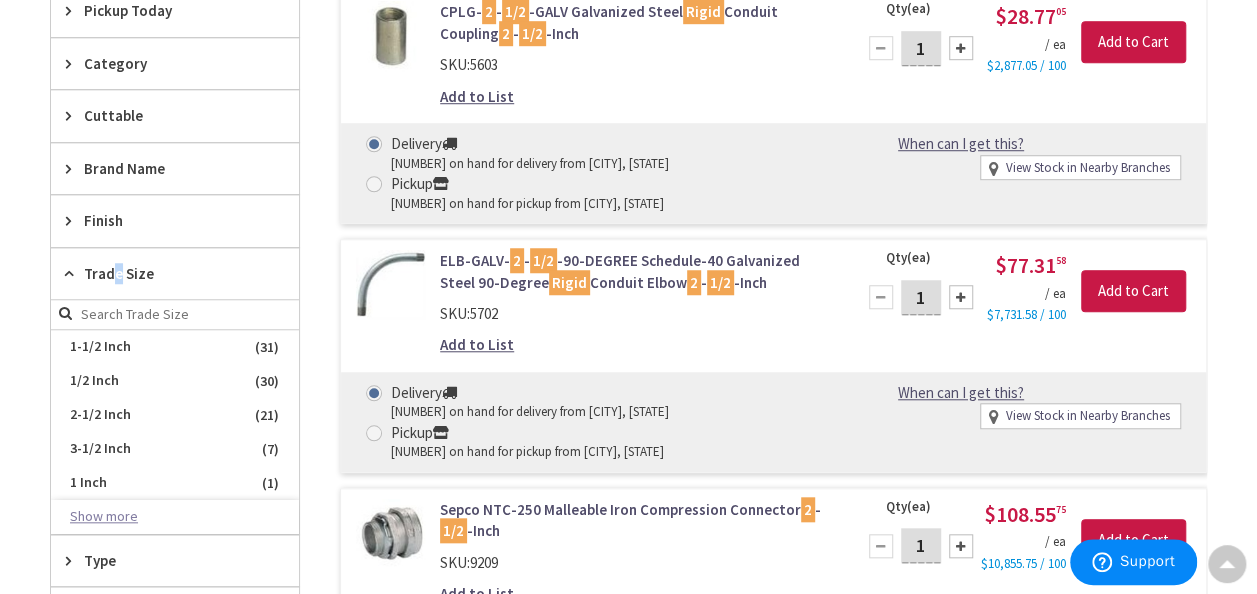 scroll, scrollTop: 733, scrollLeft: 0, axis: vertical 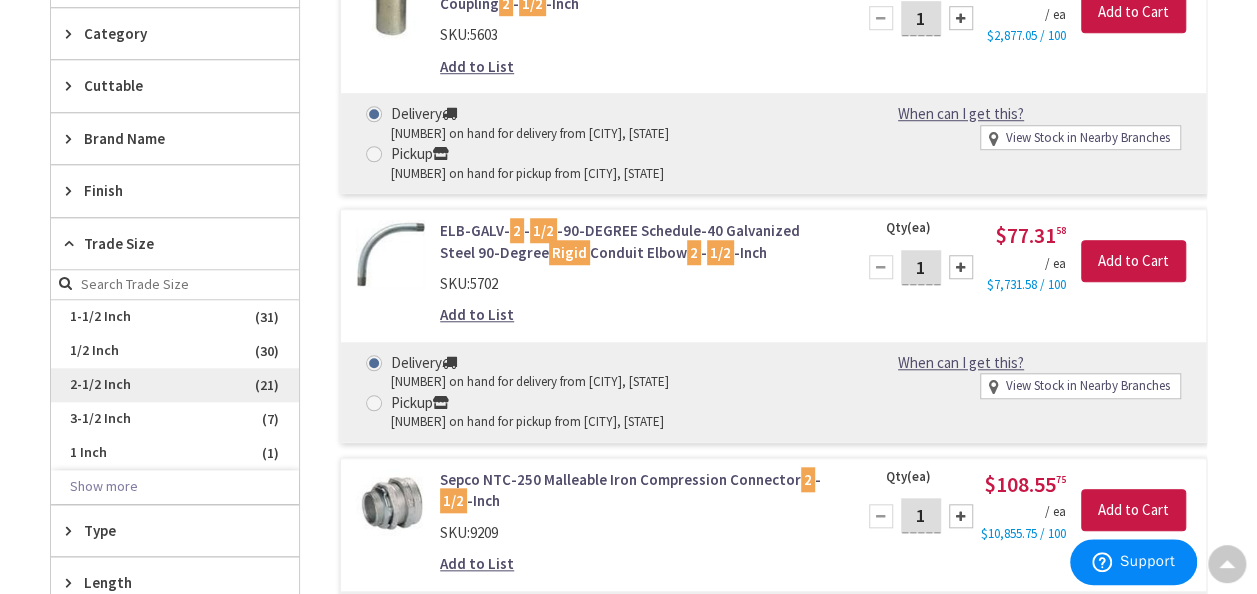 click on "2-1/2 Inch" at bounding box center (175, 385) 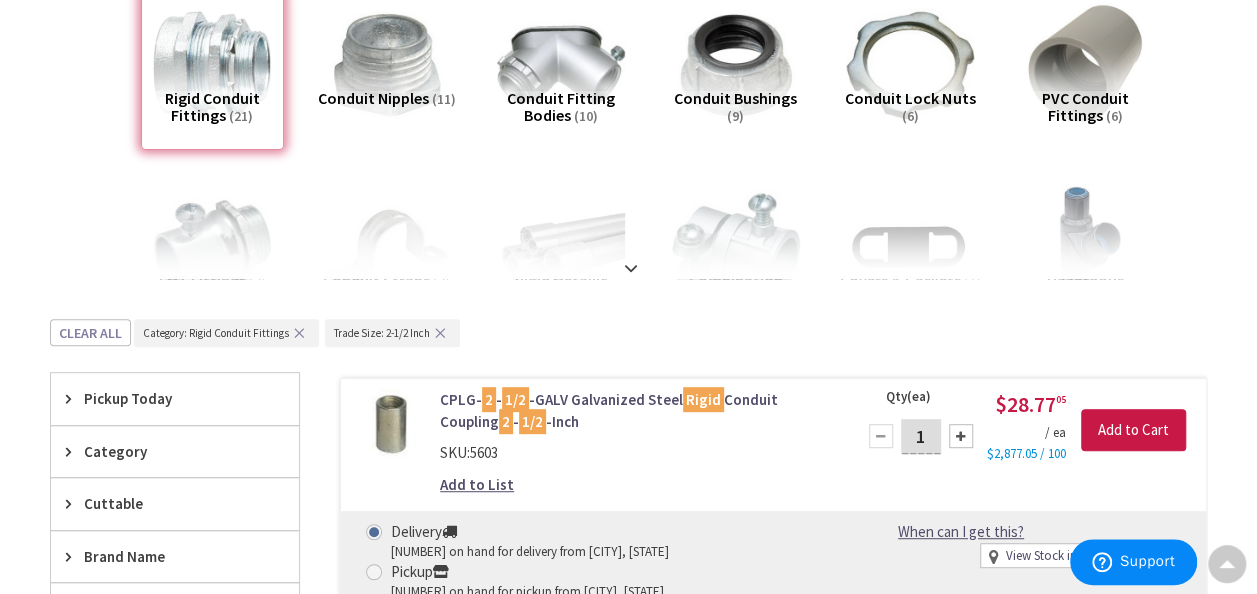 scroll, scrollTop: 33, scrollLeft: 0, axis: vertical 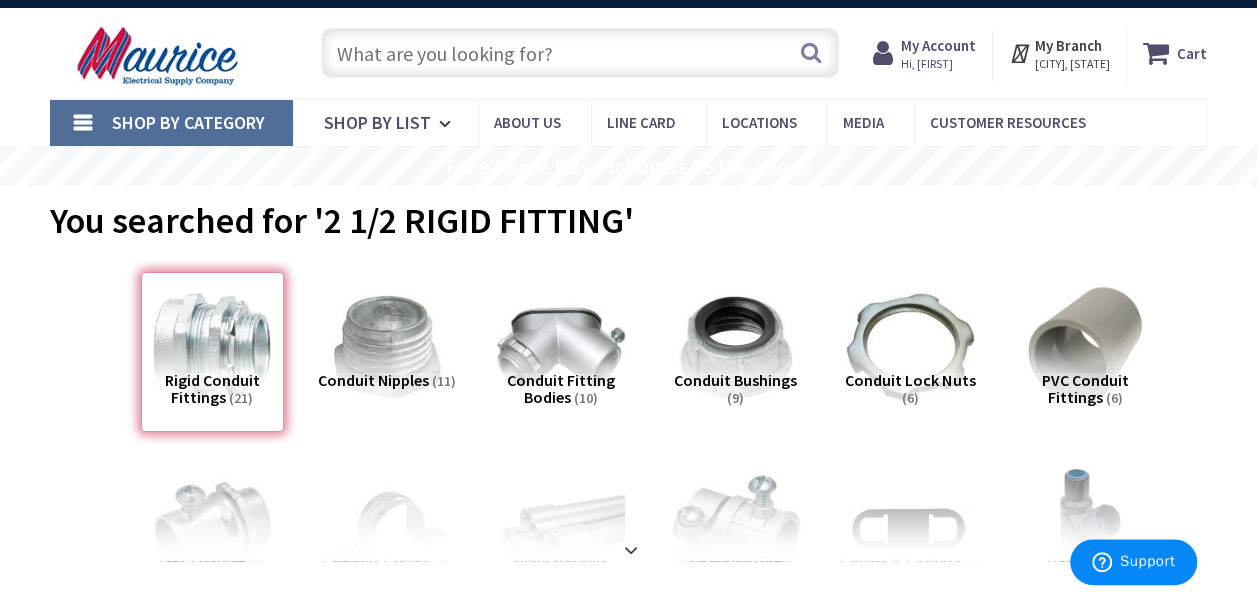 click at bounding box center (580, 53) 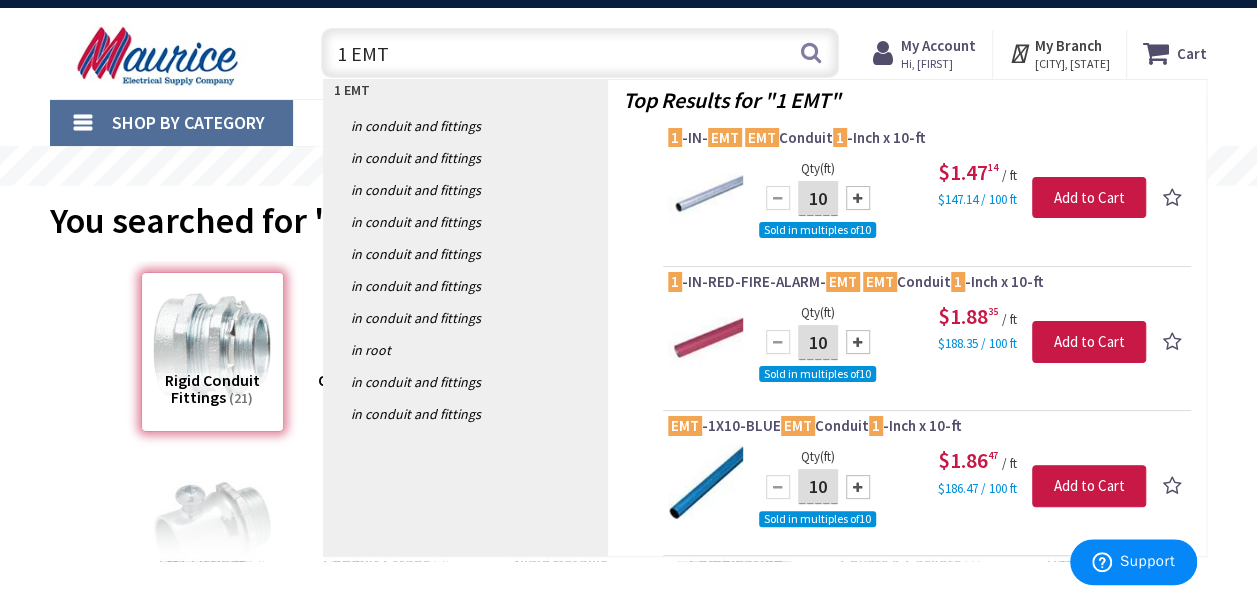 click on "1 EMT" at bounding box center (580, 53) 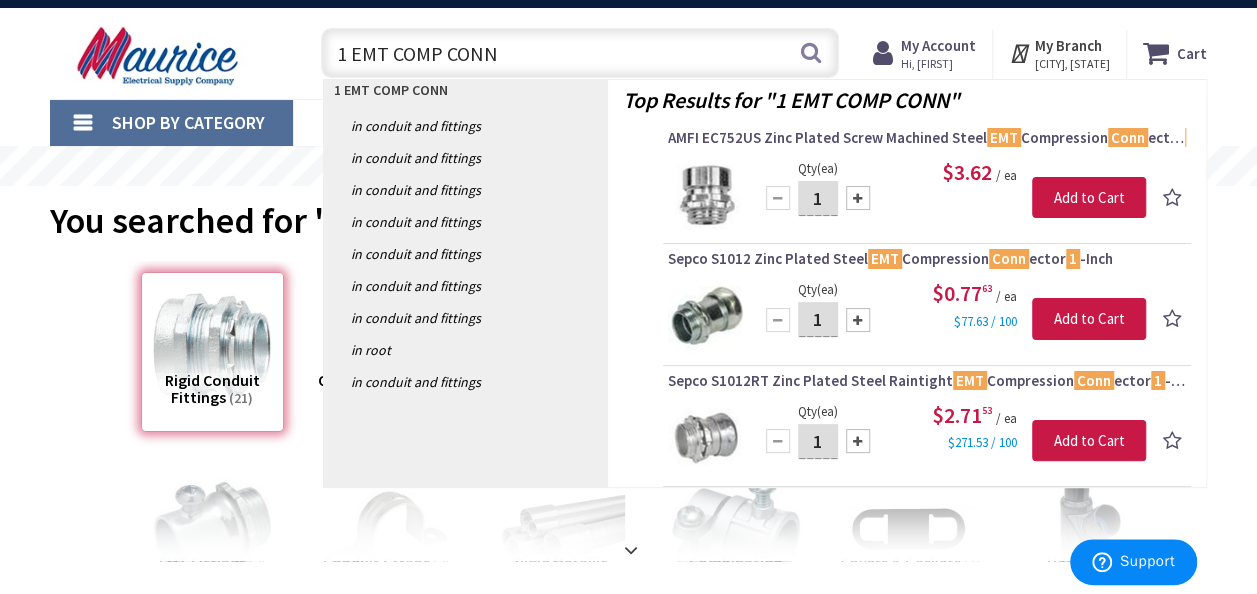 click on "1 EMT COMP CONN" at bounding box center (580, 53) 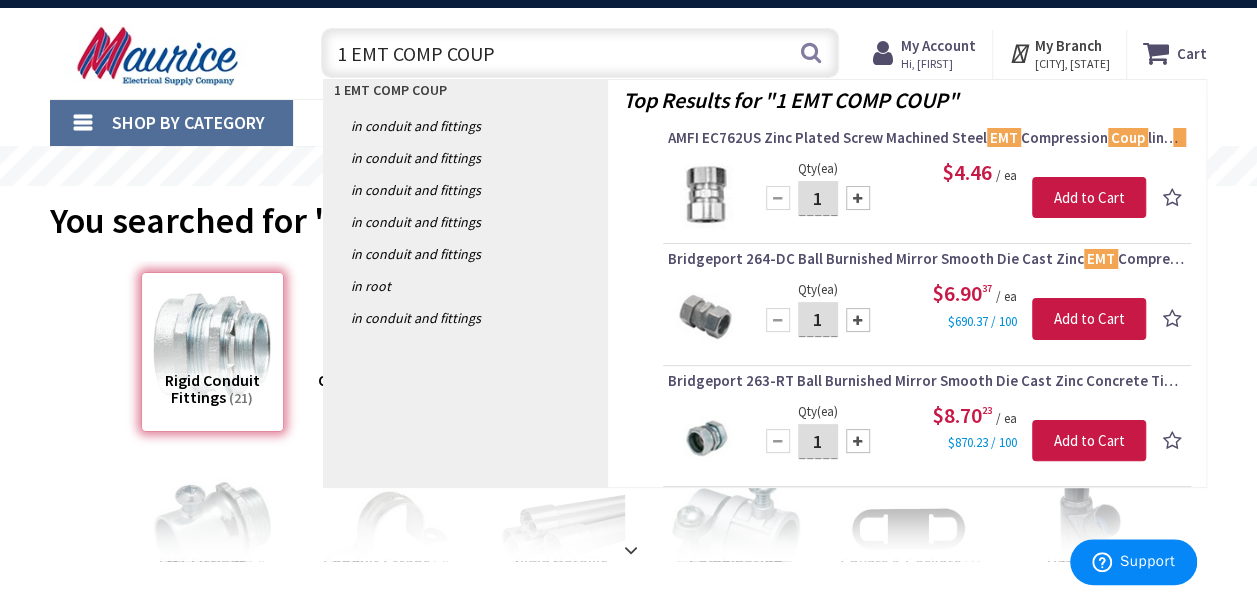 drag, startPoint x: 491, startPoint y: 48, endPoint x: 354, endPoint y: 59, distance: 137.4409 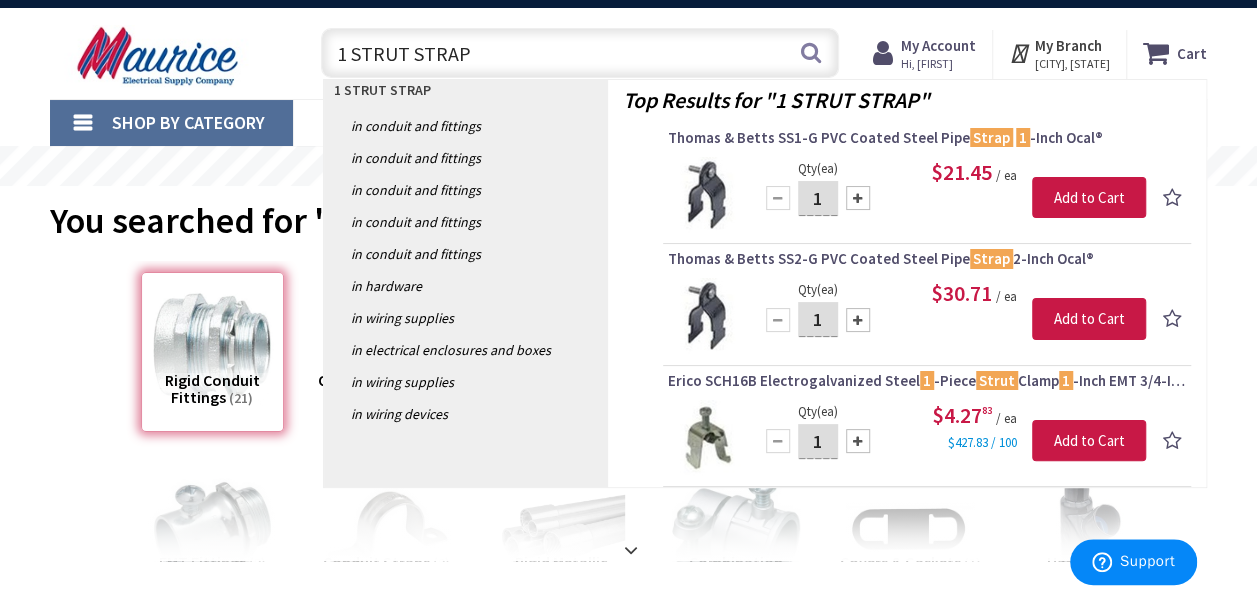 drag, startPoint x: 480, startPoint y: 52, endPoint x: 354, endPoint y: 62, distance: 126.3962 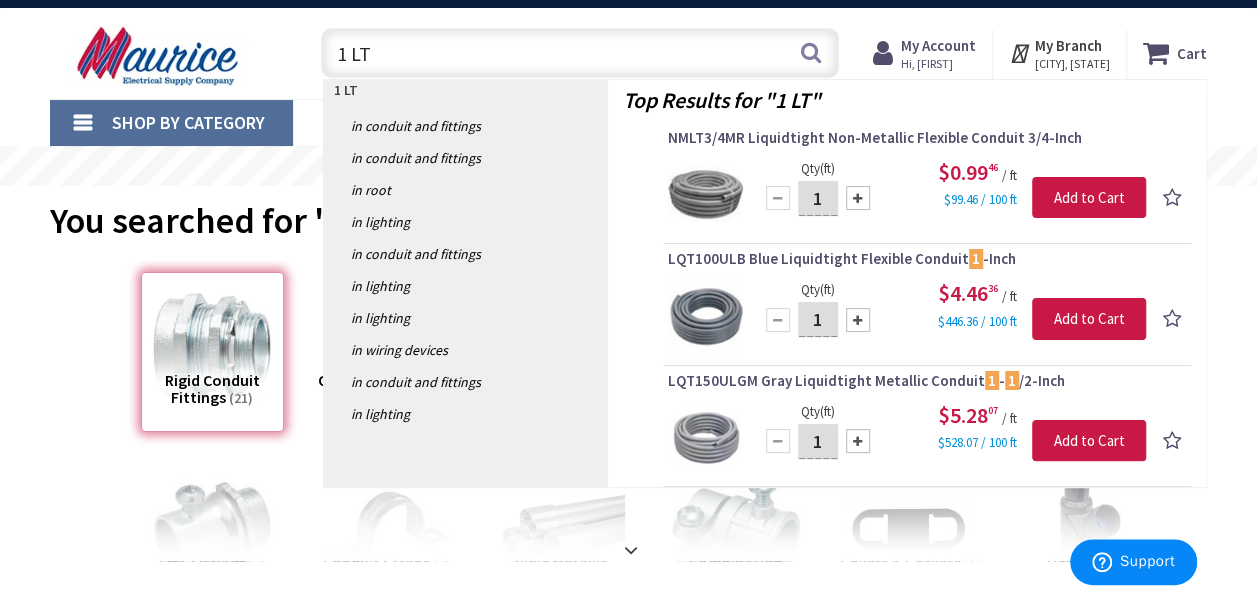 click on "1 LT" at bounding box center [580, 53] 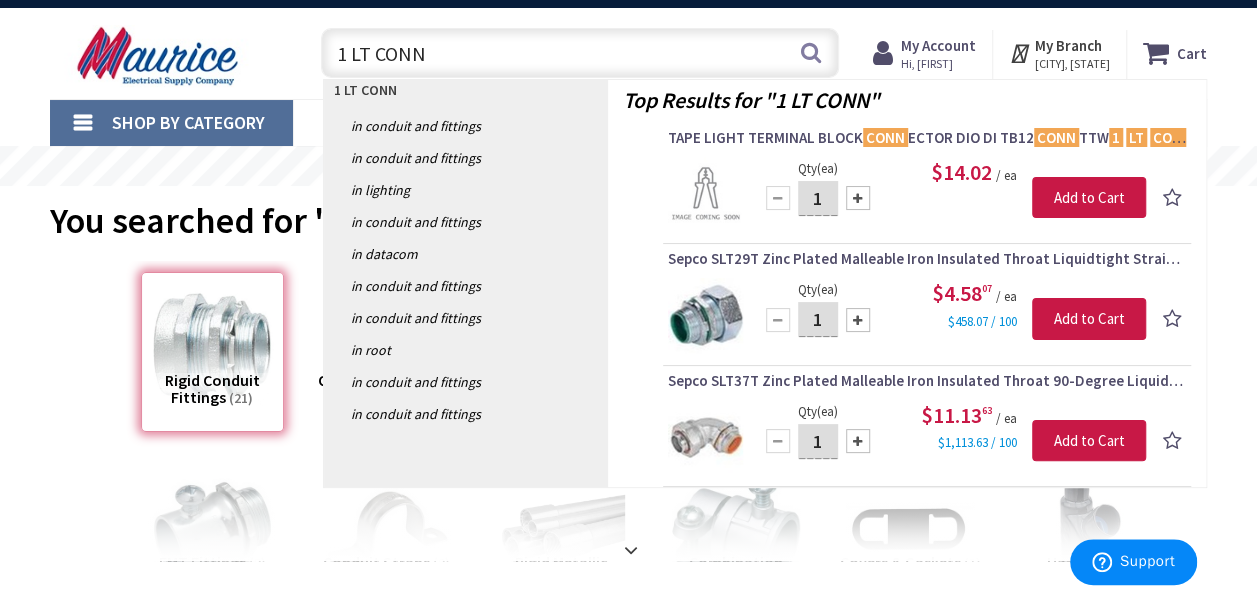 drag, startPoint x: 432, startPoint y: 54, endPoint x: 350, endPoint y: 64, distance: 82.607506 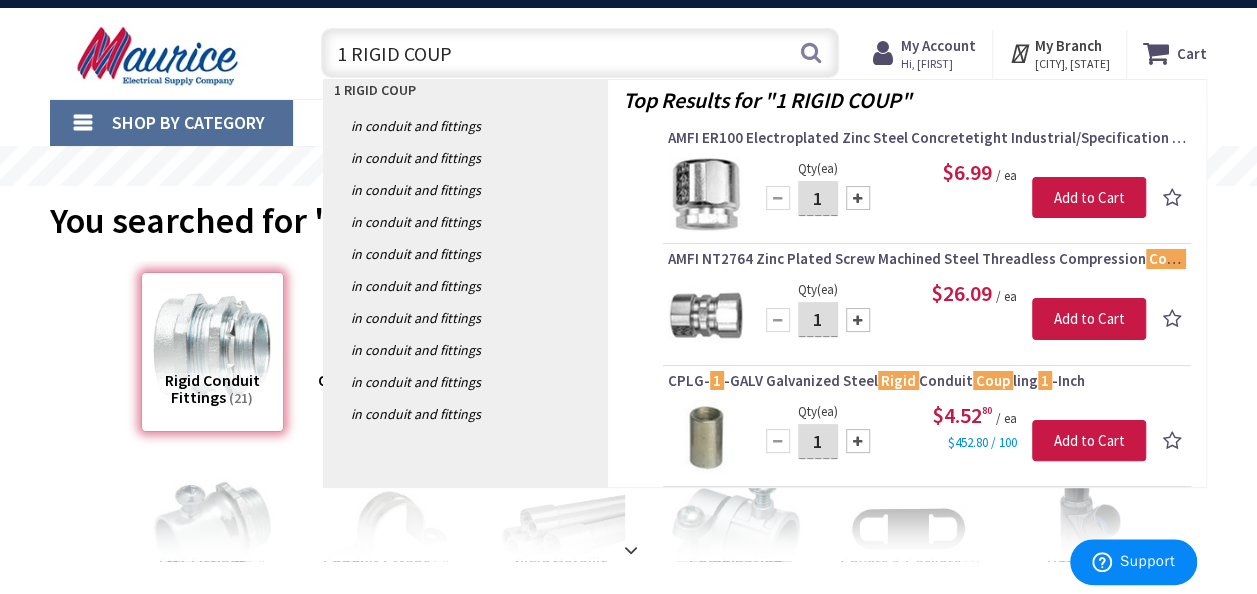 drag, startPoint x: 451, startPoint y: 56, endPoint x: 317, endPoint y: 54, distance: 134.01492 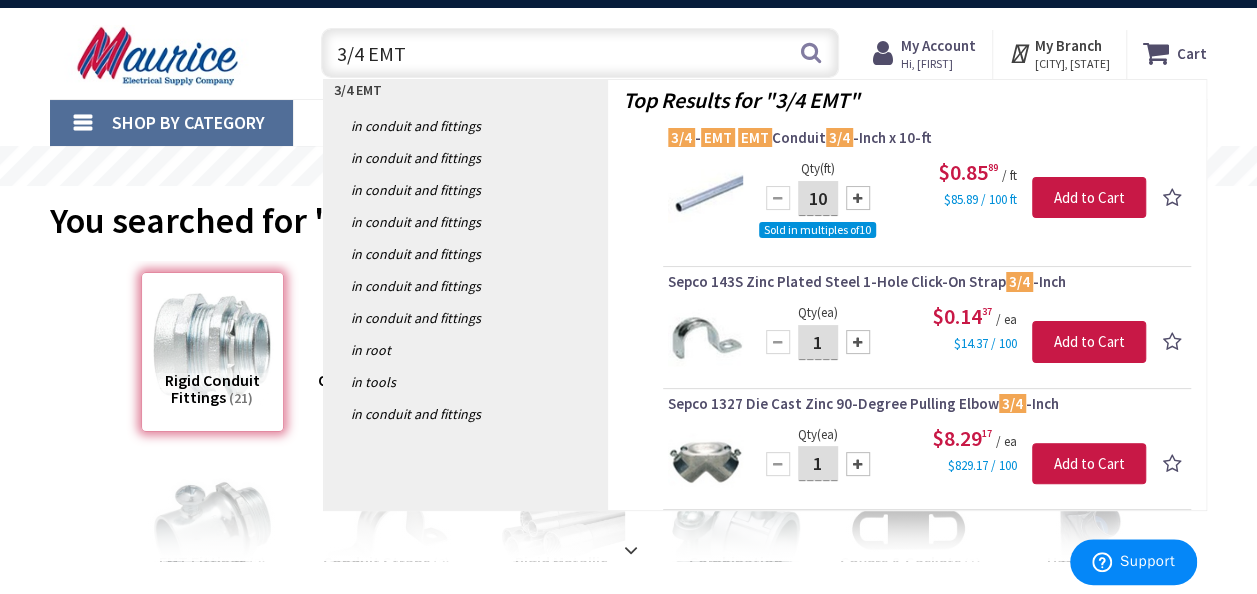 click on "3/4 EMT" at bounding box center (580, 53) 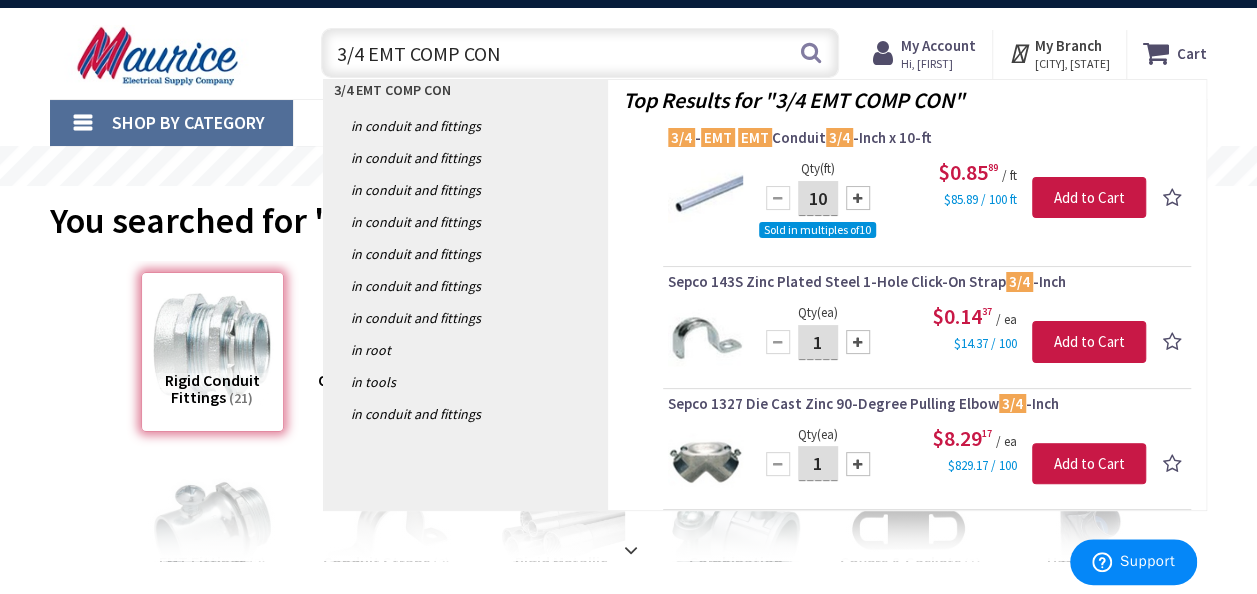 type on "3/4 EMT COMP CONN" 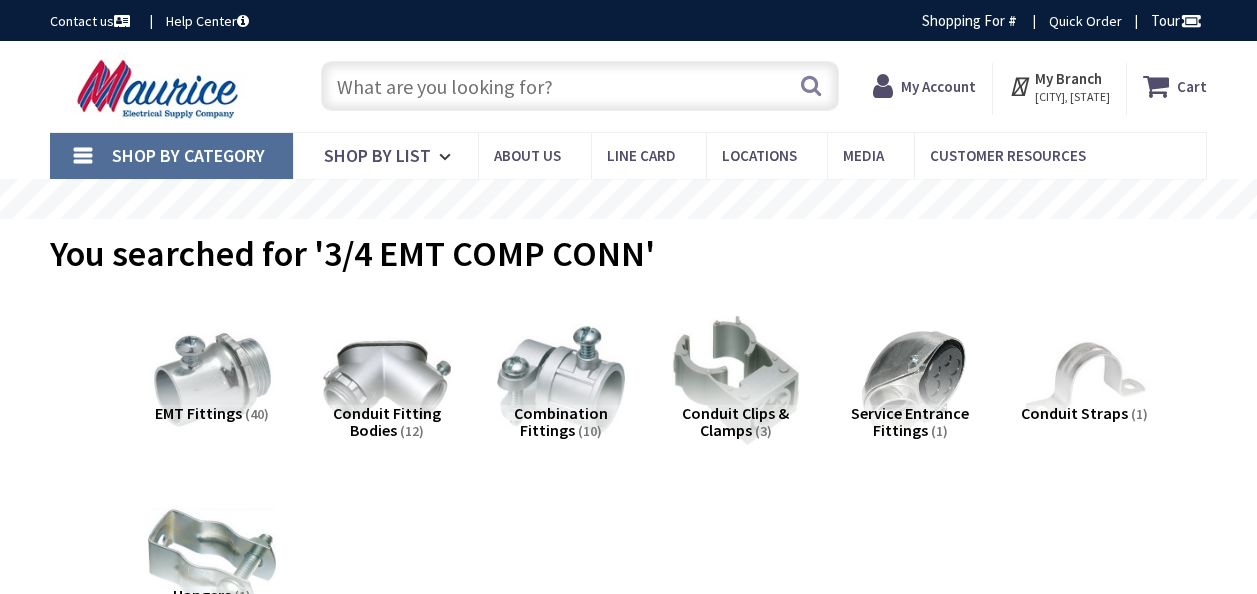 scroll, scrollTop: 0, scrollLeft: 0, axis: both 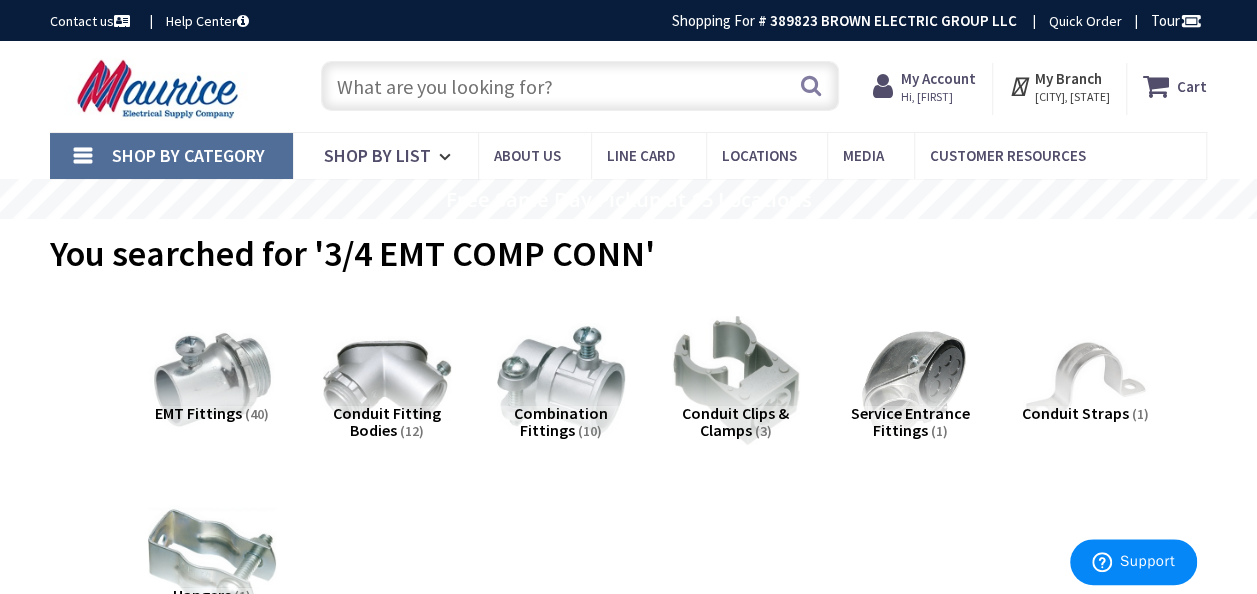 click at bounding box center [580, 86] 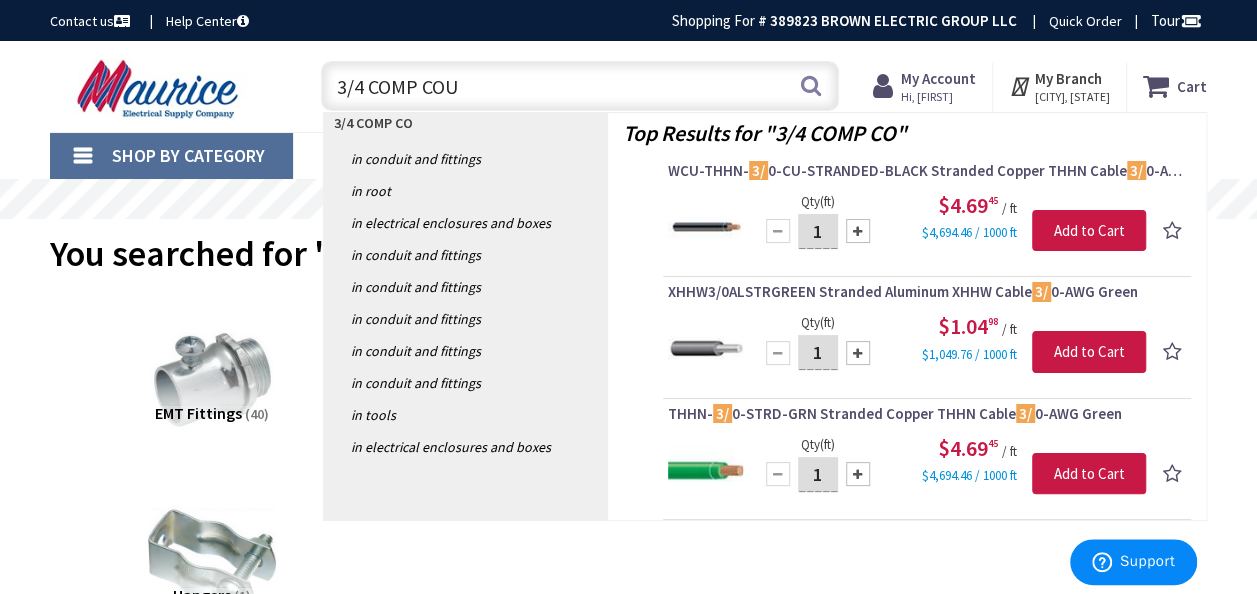 type on "3/4 COMP COUP" 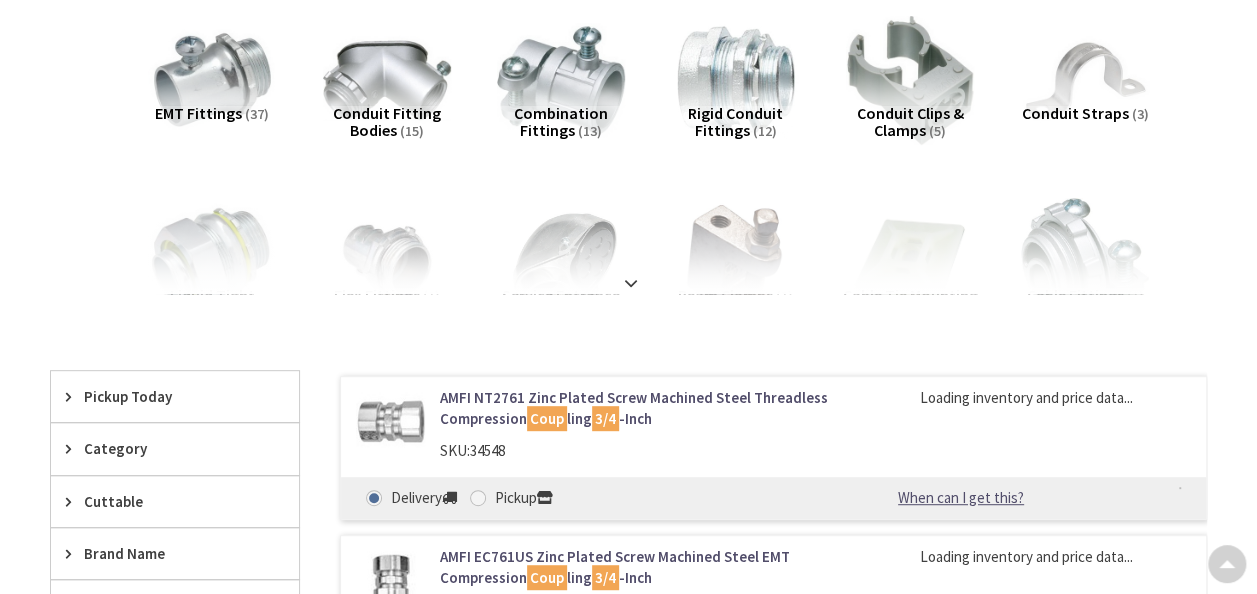 scroll, scrollTop: 0, scrollLeft: 0, axis: both 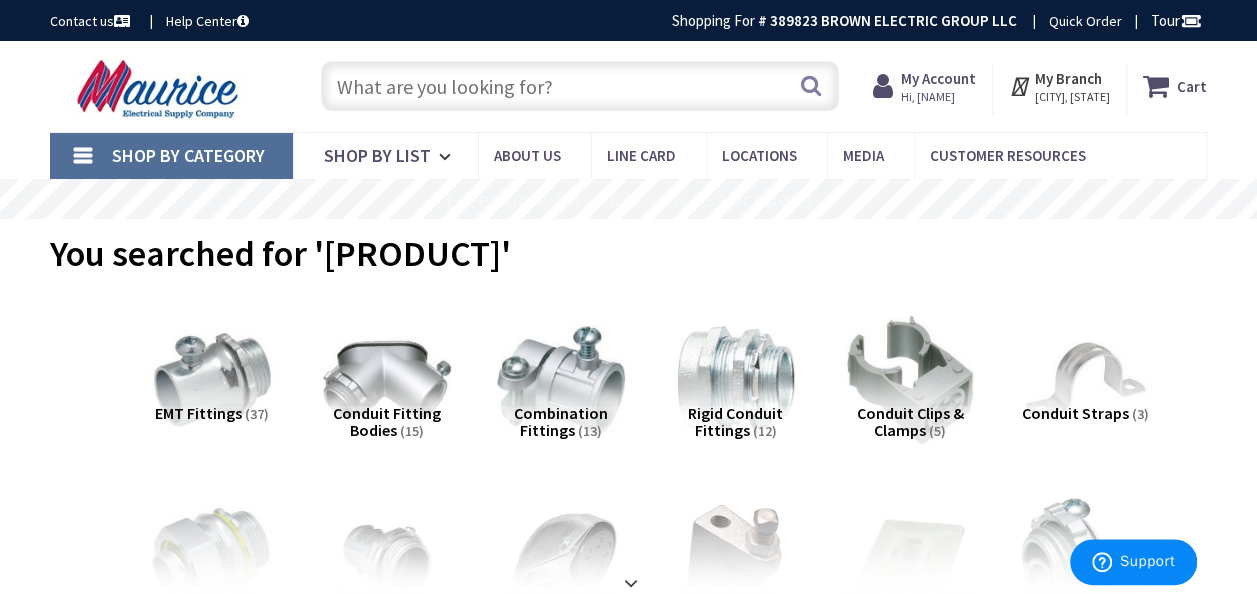 click at bounding box center (580, 86) 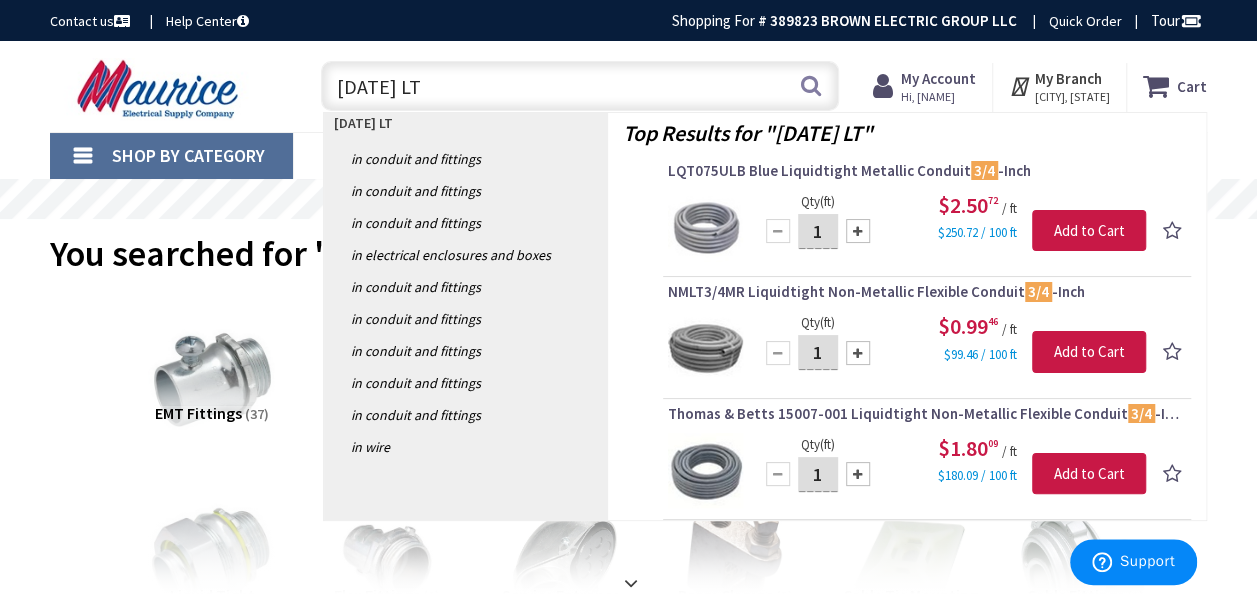 click on "3/4 LT" at bounding box center (580, 86) 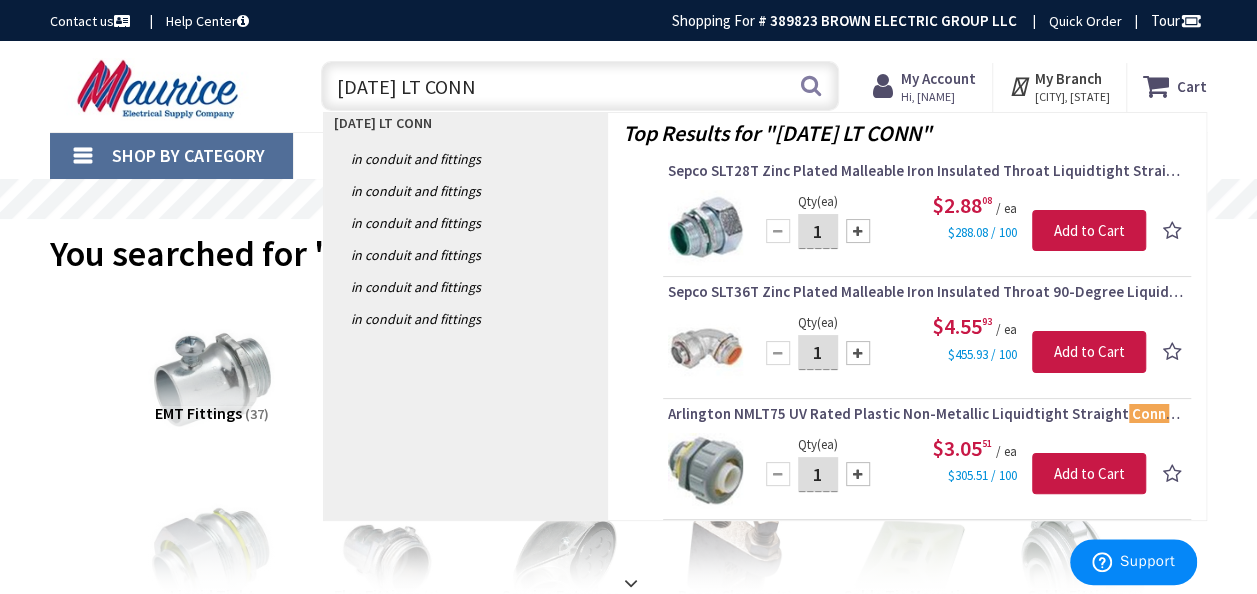 drag, startPoint x: 445, startPoint y: 90, endPoint x: 341, endPoint y: 90, distance: 104 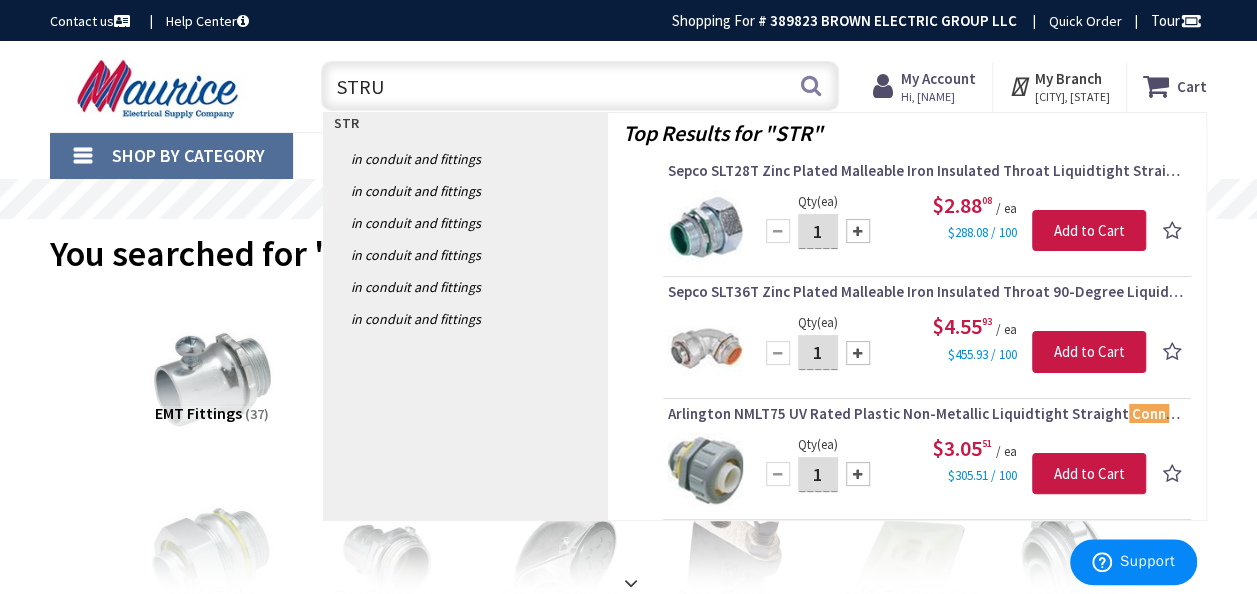 type on "STRUT" 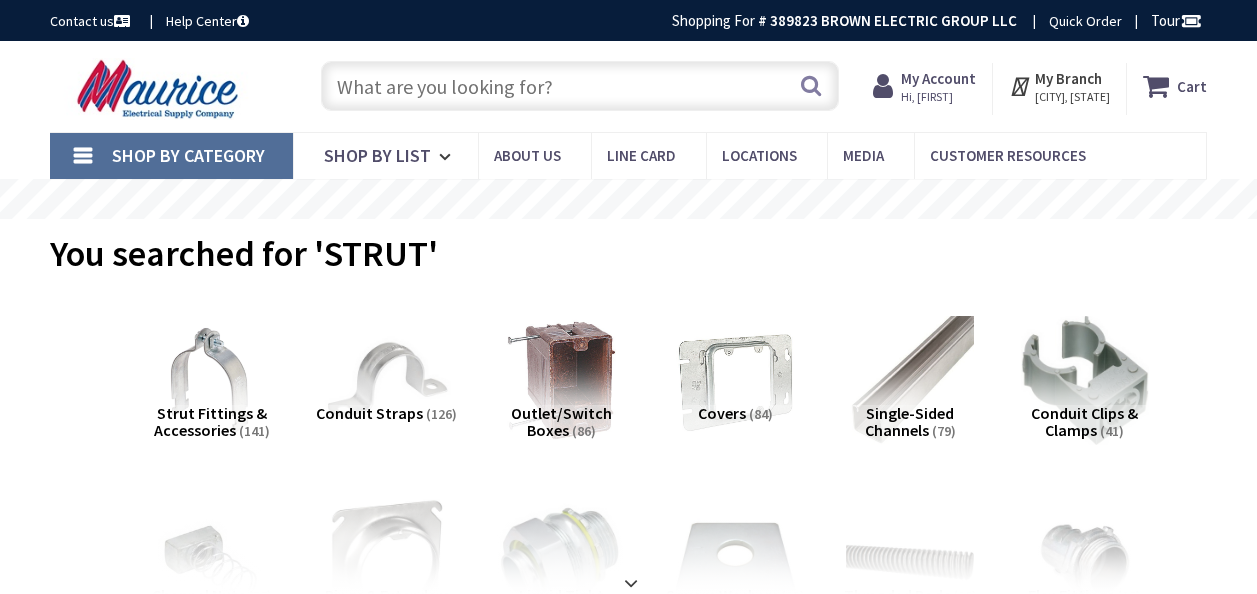 scroll, scrollTop: 0, scrollLeft: 0, axis: both 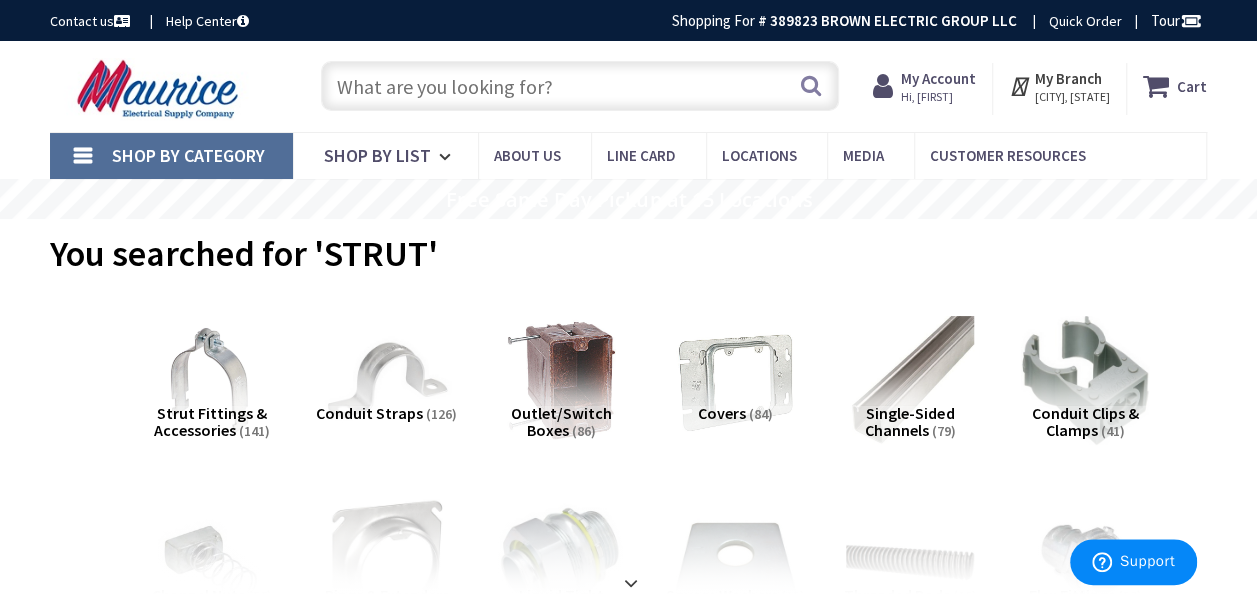 click on "Single-Sided Channels" at bounding box center (910, 422) 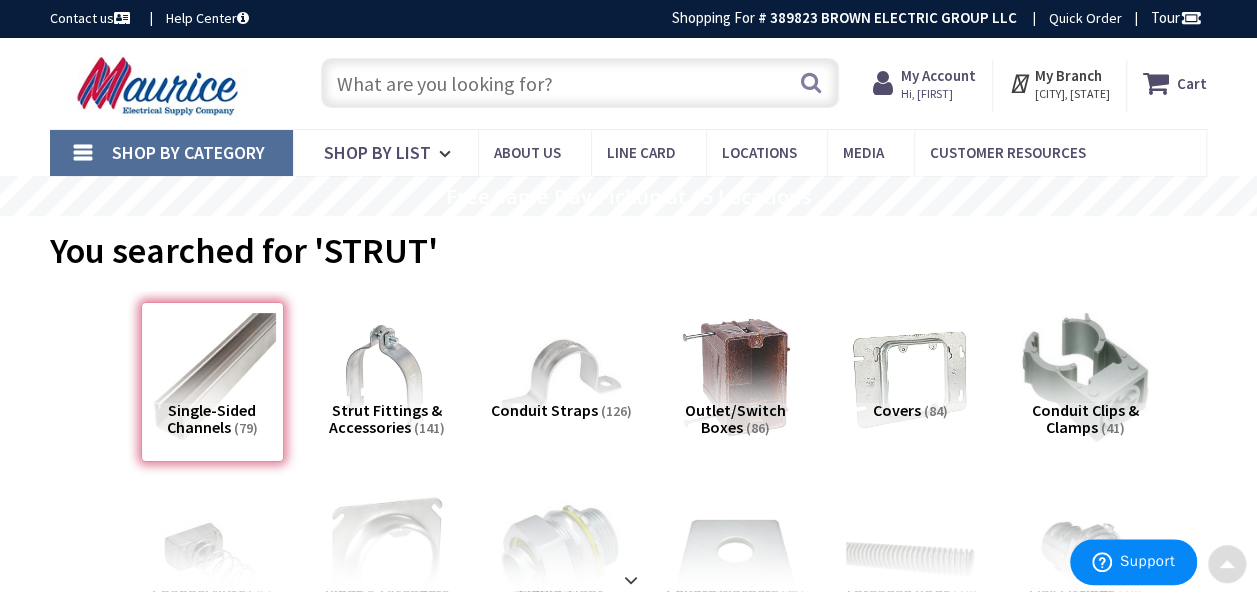 scroll, scrollTop: 0, scrollLeft: 0, axis: both 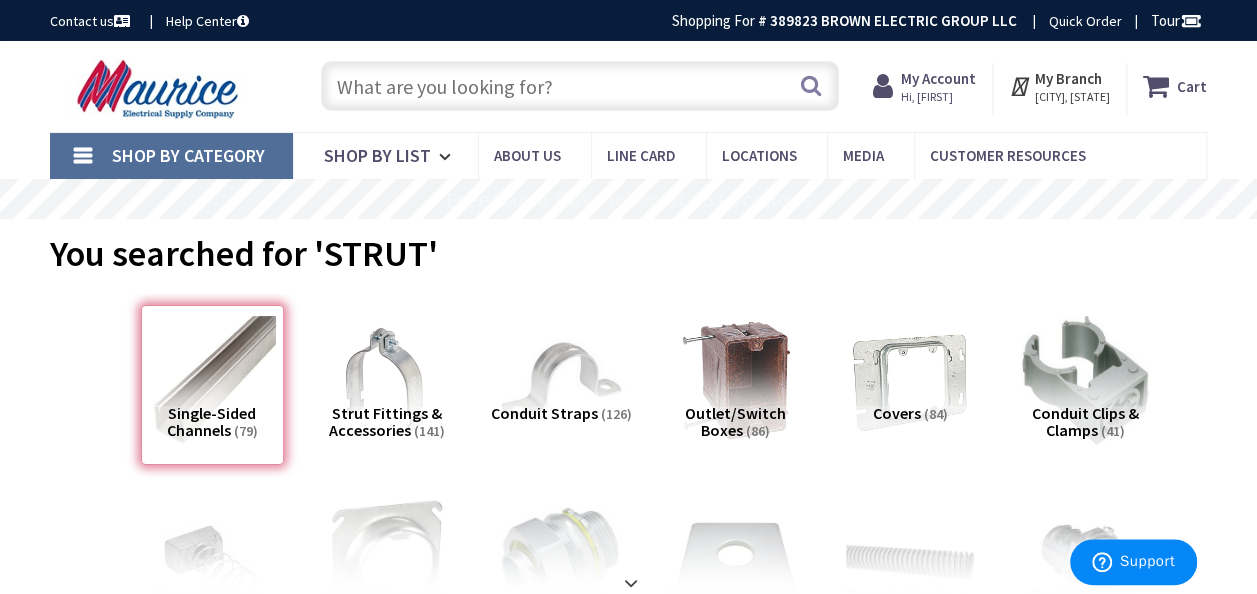 click at bounding box center [580, 86] 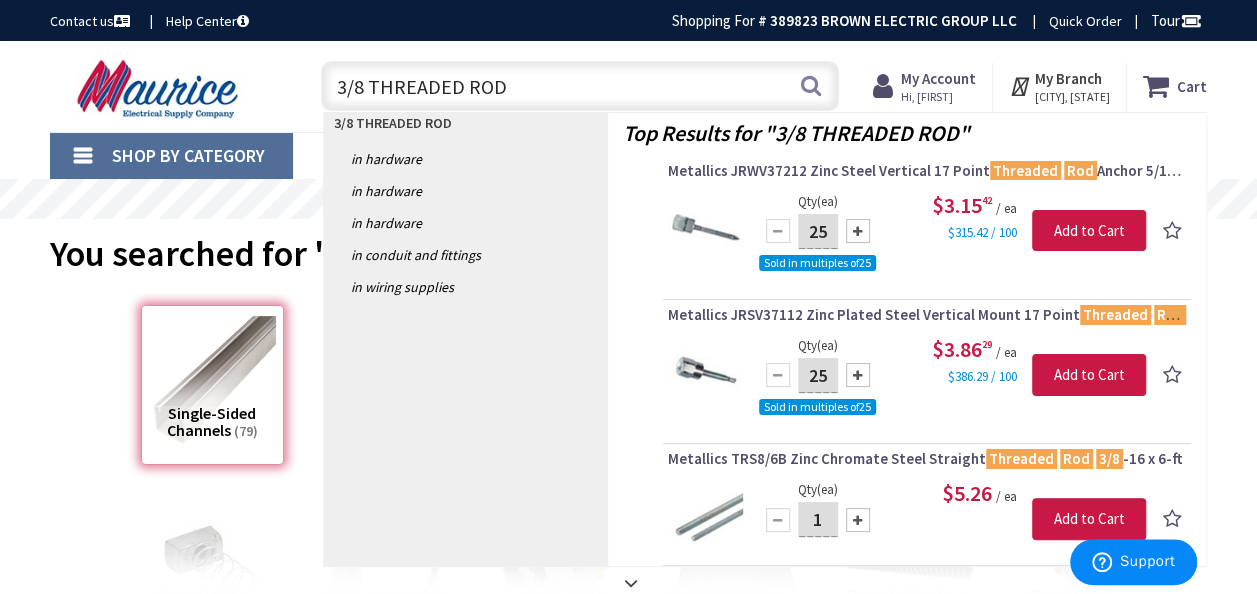 drag, startPoint x: 538, startPoint y: 95, endPoint x: 328, endPoint y: 102, distance: 210.11664 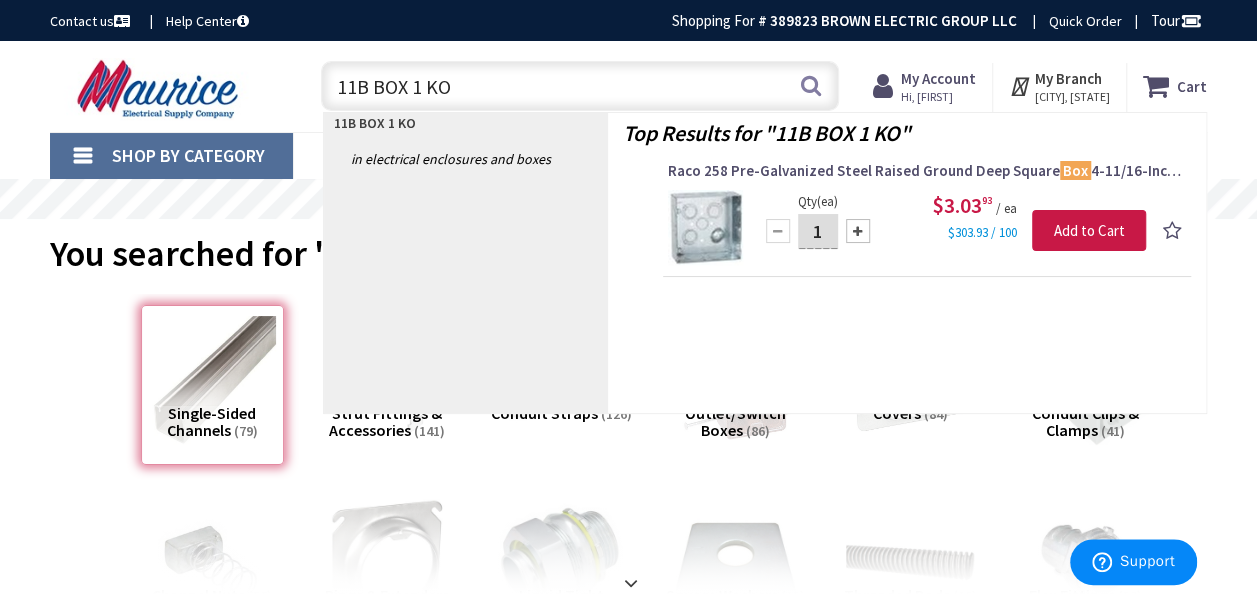 drag, startPoint x: 451, startPoint y: 86, endPoint x: 337, endPoint y: 93, distance: 114.21471 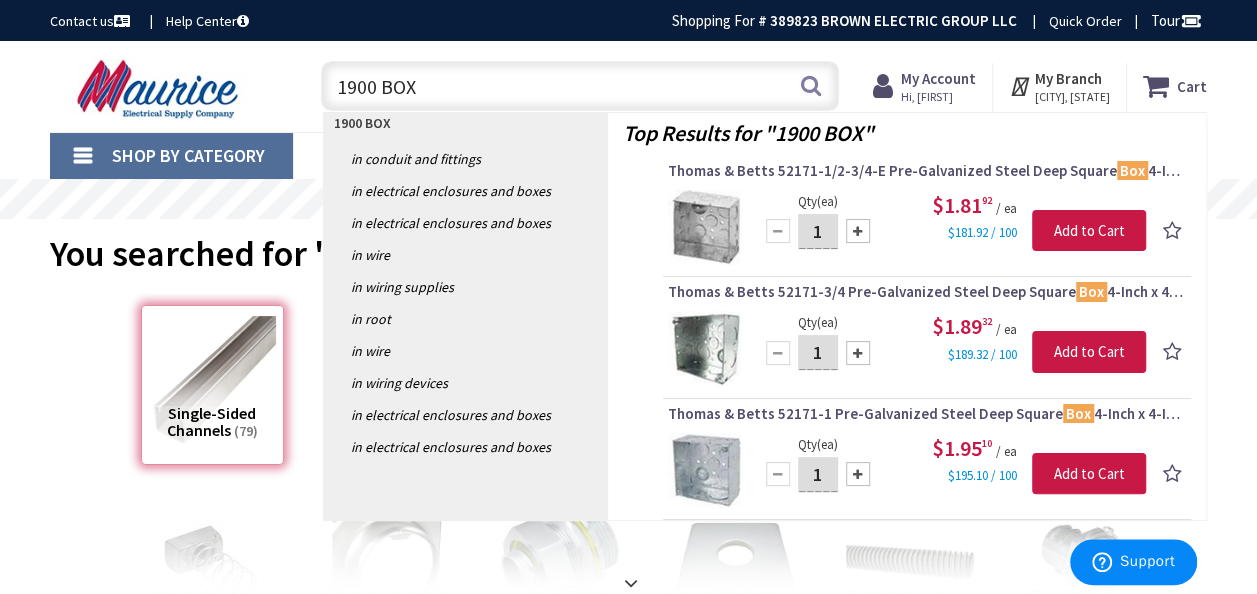 drag, startPoint x: 457, startPoint y: 89, endPoint x: 328, endPoint y: 94, distance: 129.09686 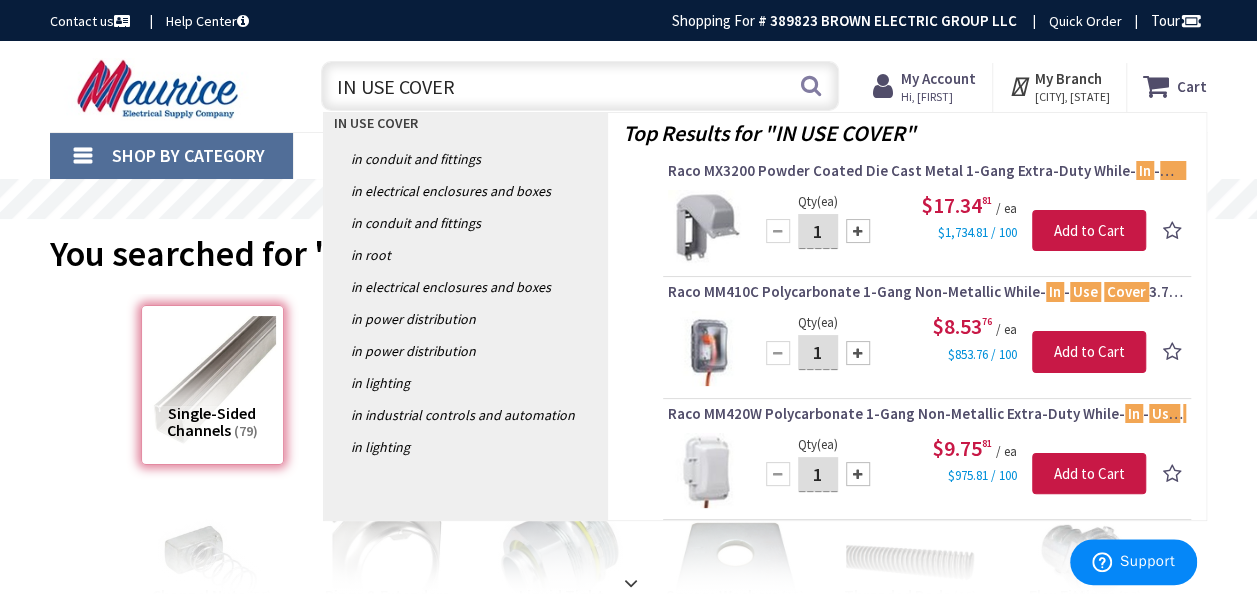 drag, startPoint x: 460, startPoint y: 87, endPoint x: 337, endPoint y: 90, distance: 123.03658 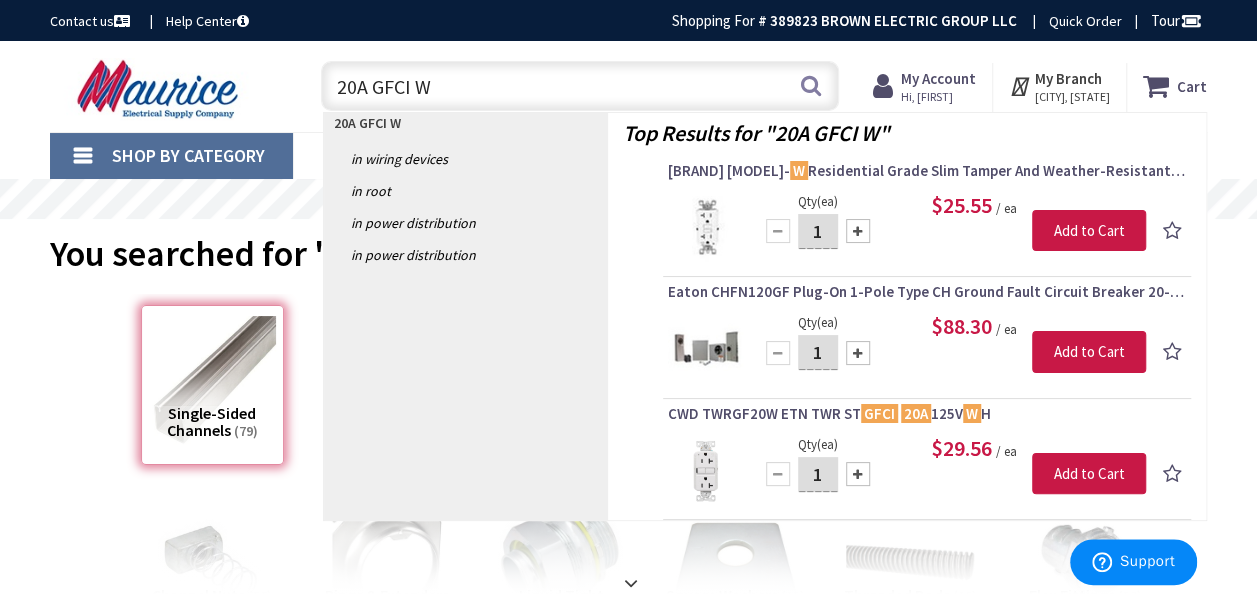 drag, startPoint x: 428, startPoint y: 86, endPoint x: 375, endPoint y: 88, distance: 53.037724 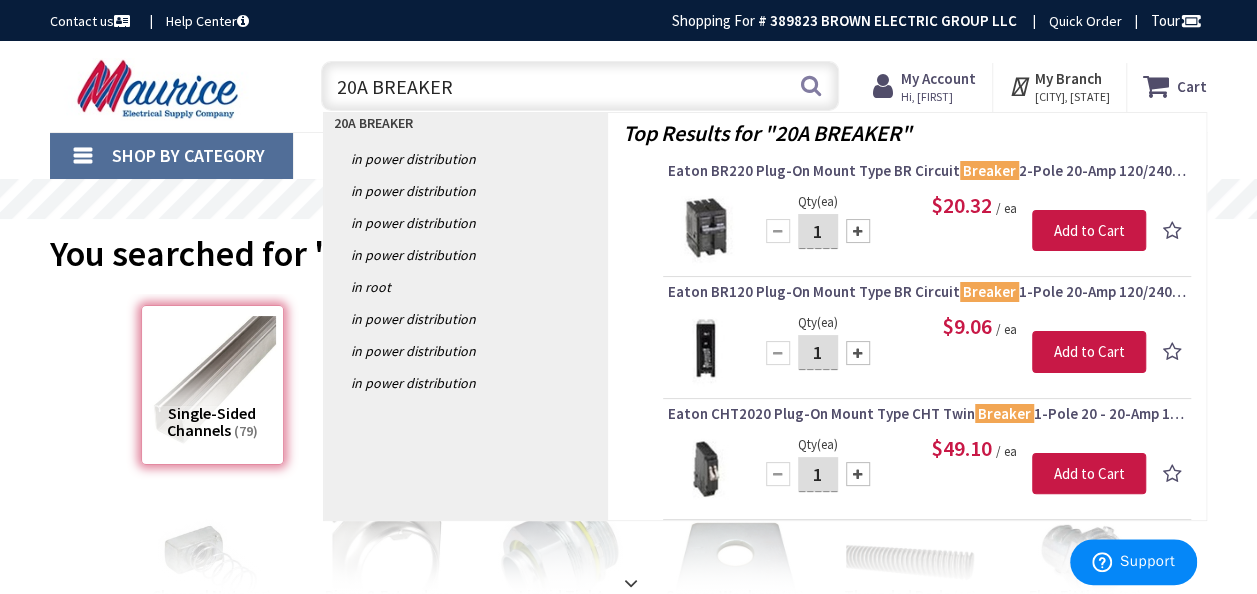 drag, startPoint x: 442, startPoint y: 84, endPoint x: 415, endPoint y: 88, distance: 27.294687 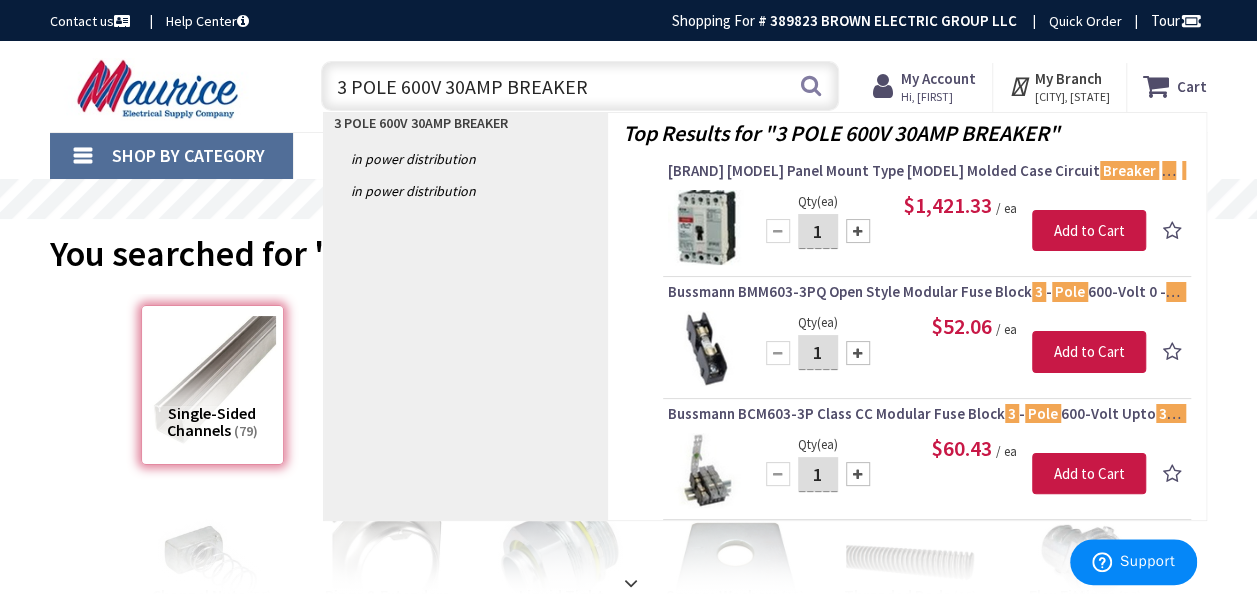 click on "3 POLE 600V 30AMP BREAKER" at bounding box center [580, 86] 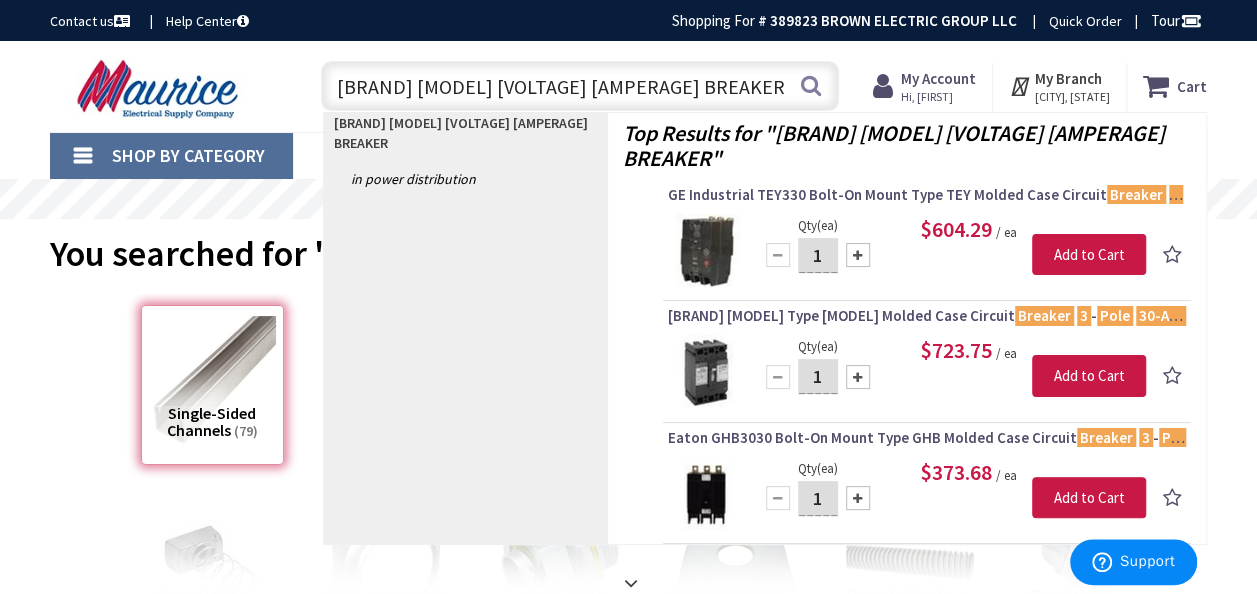 click on "[BRAND] [MODEL] [VOLTAGE] [AMPERAGE] BREAKER" at bounding box center [580, 86] 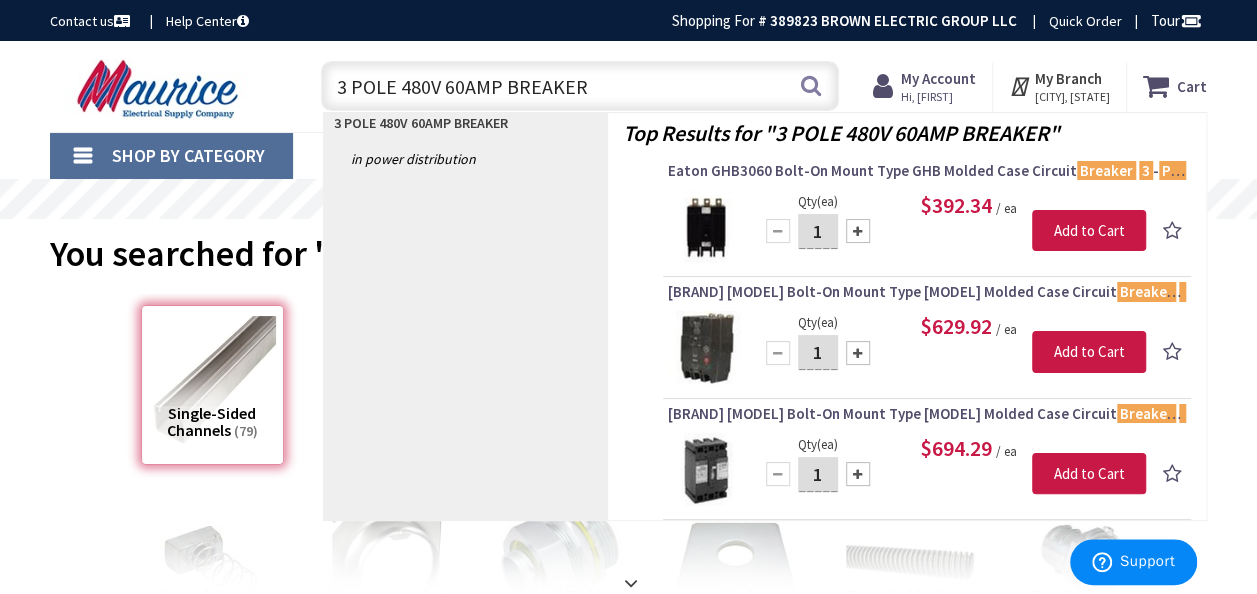 click on "3 POLE 480V 60AMP BREAKER" at bounding box center [580, 86] 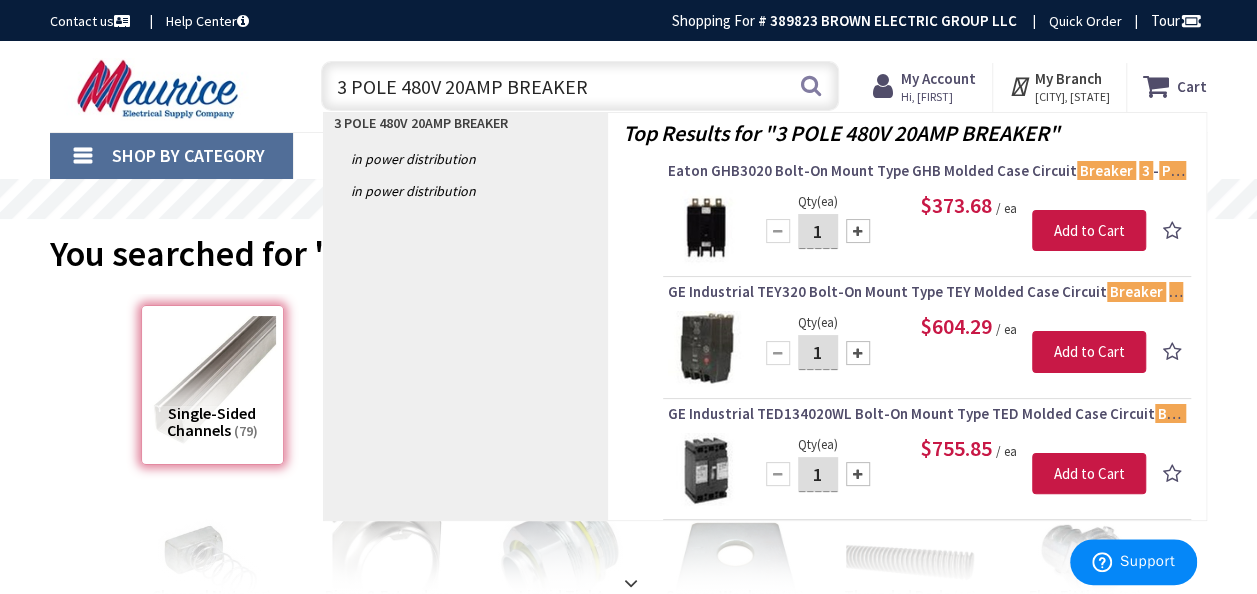 click on "3 POLE 480V 20AMP BREAKER" at bounding box center (580, 86) 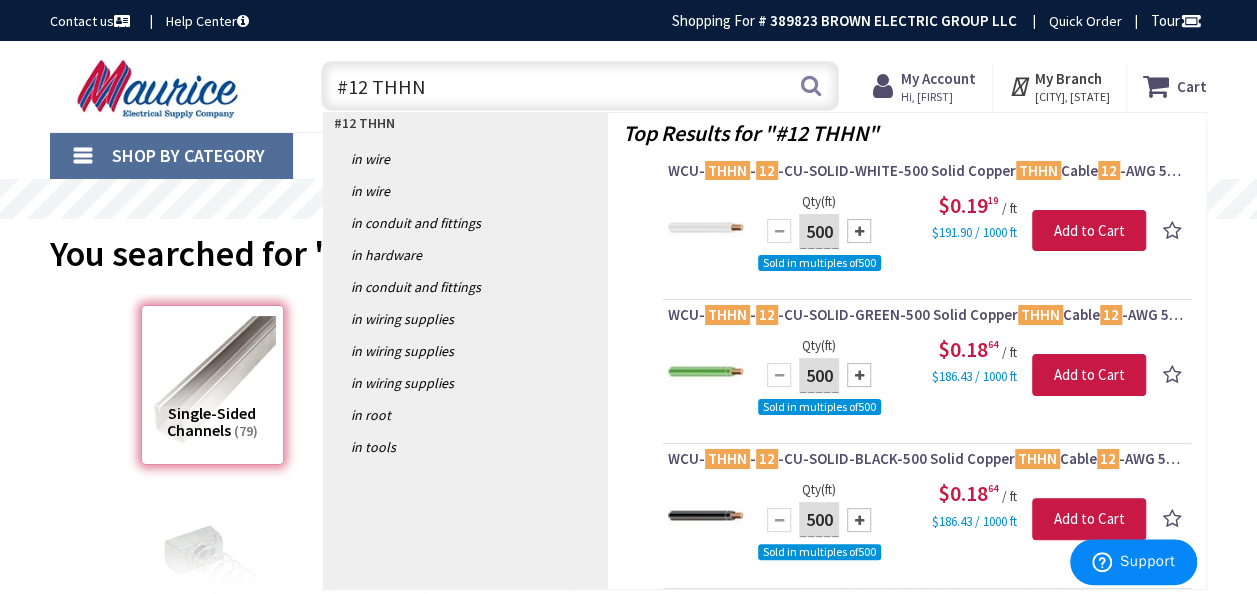 click on "#12 THHN" at bounding box center (580, 86) 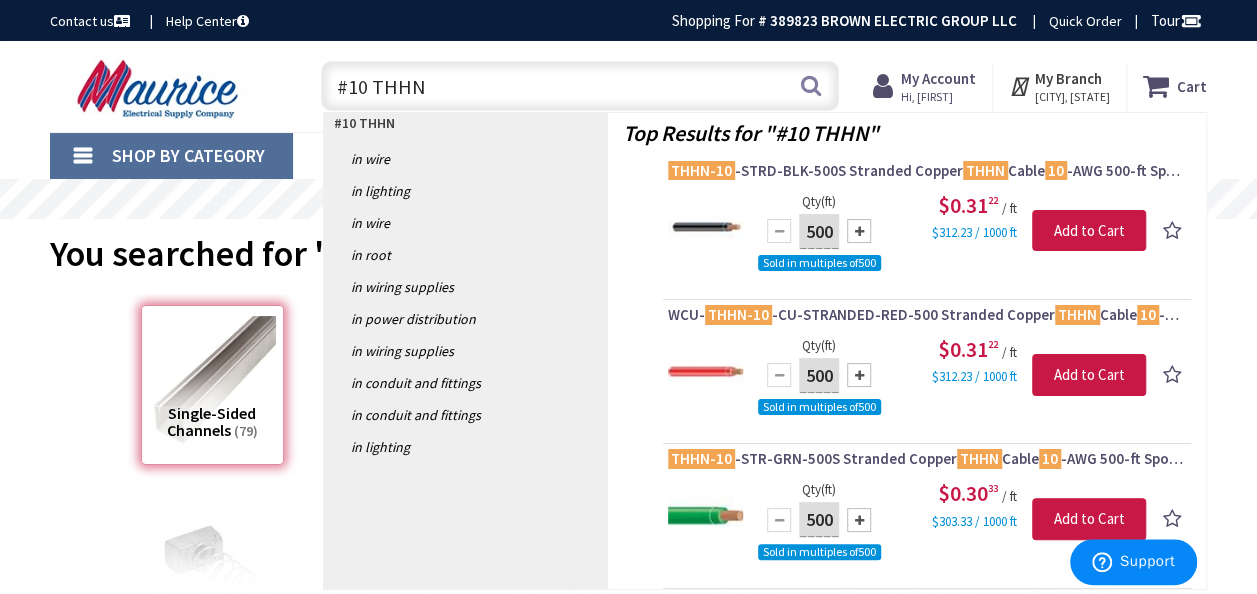 click on "#10 THHN" at bounding box center [580, 86] 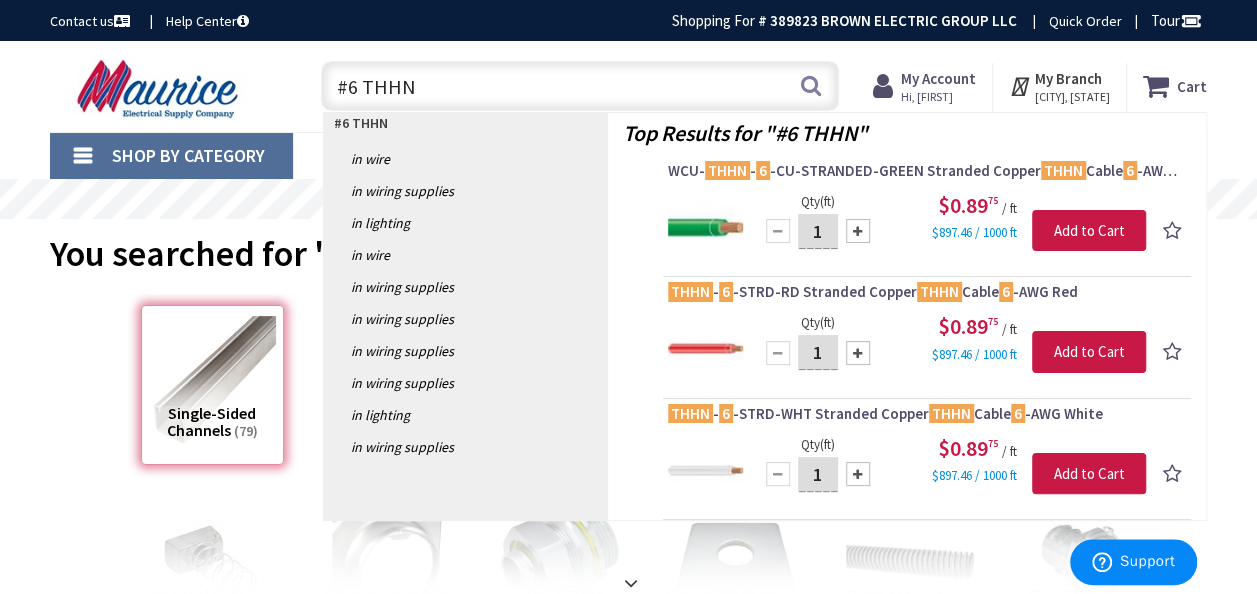 click on "#6 THHN" at bounding box center [580, 86] 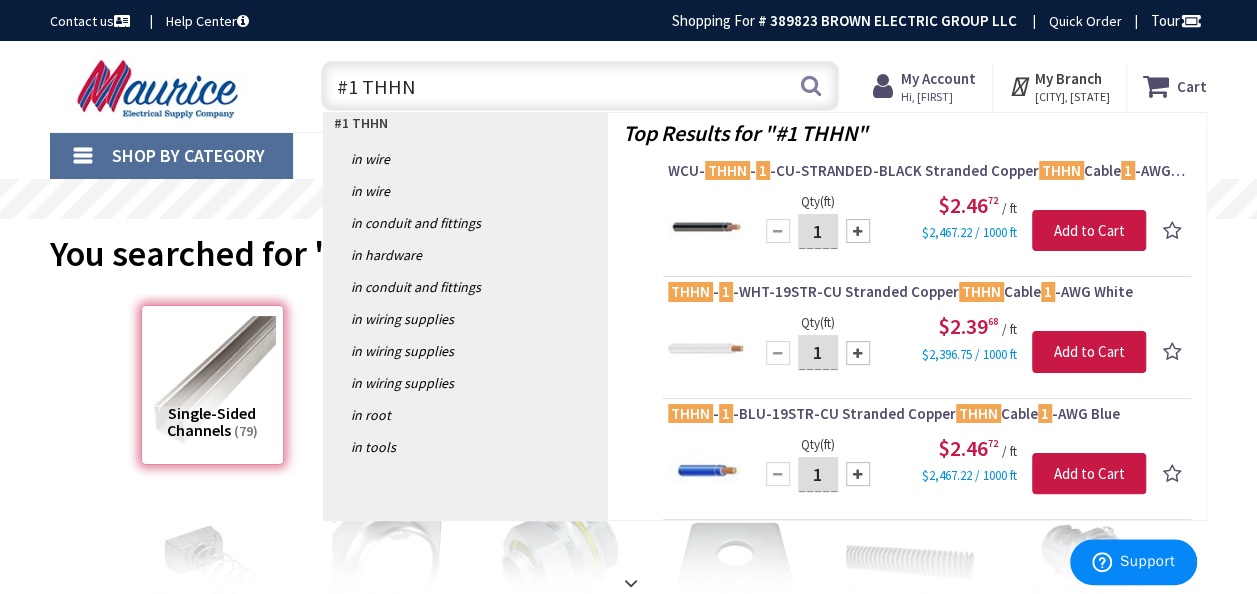 click on "#1 THHN" at bounding box center (580, 86) 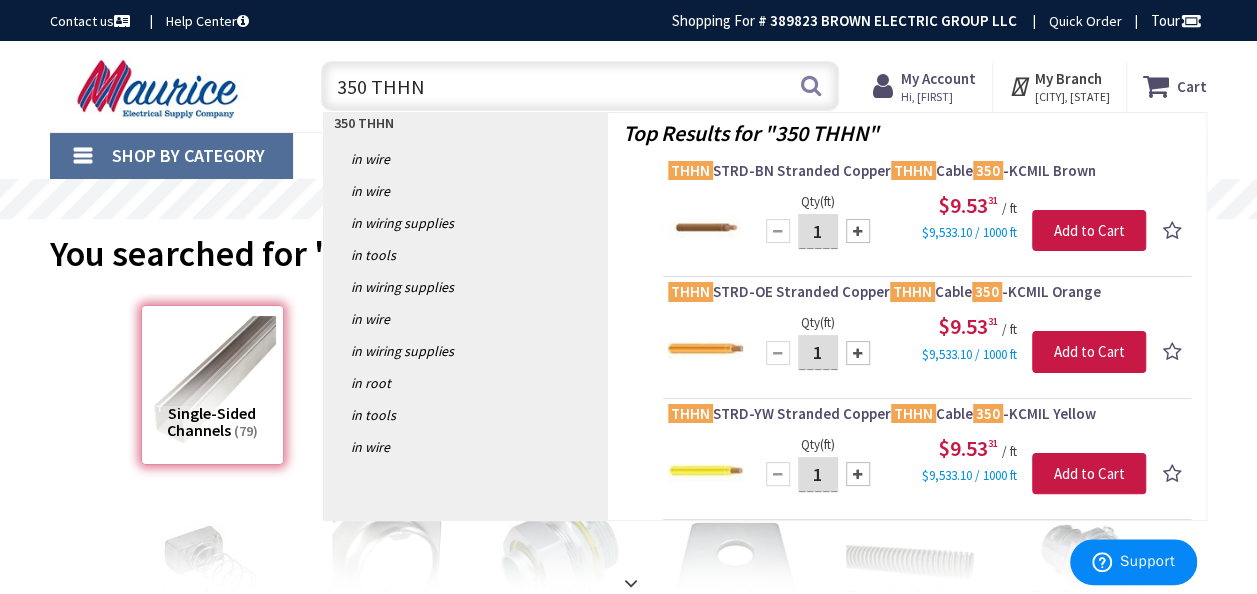 type on "350 THHN" 